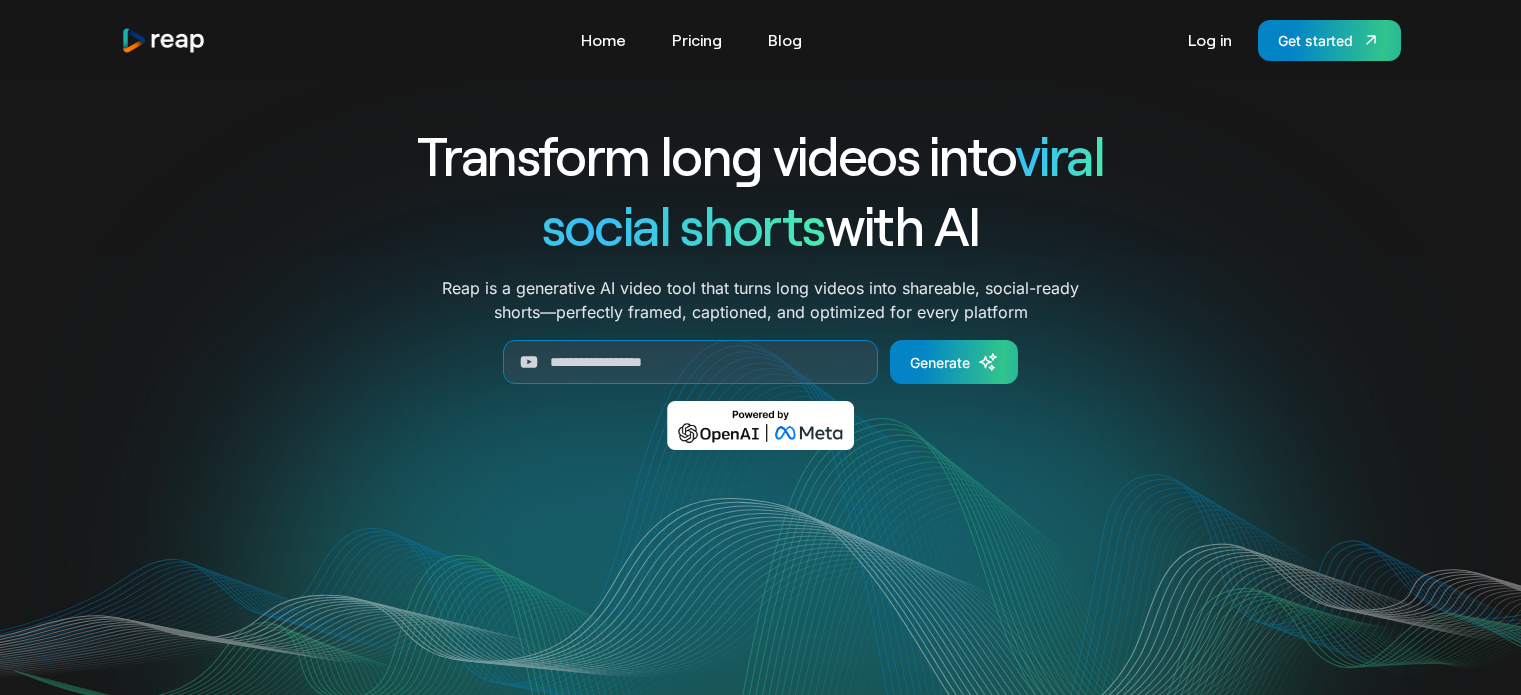scroll, scrollTop: 0, scrollLeft: 0, axis: both 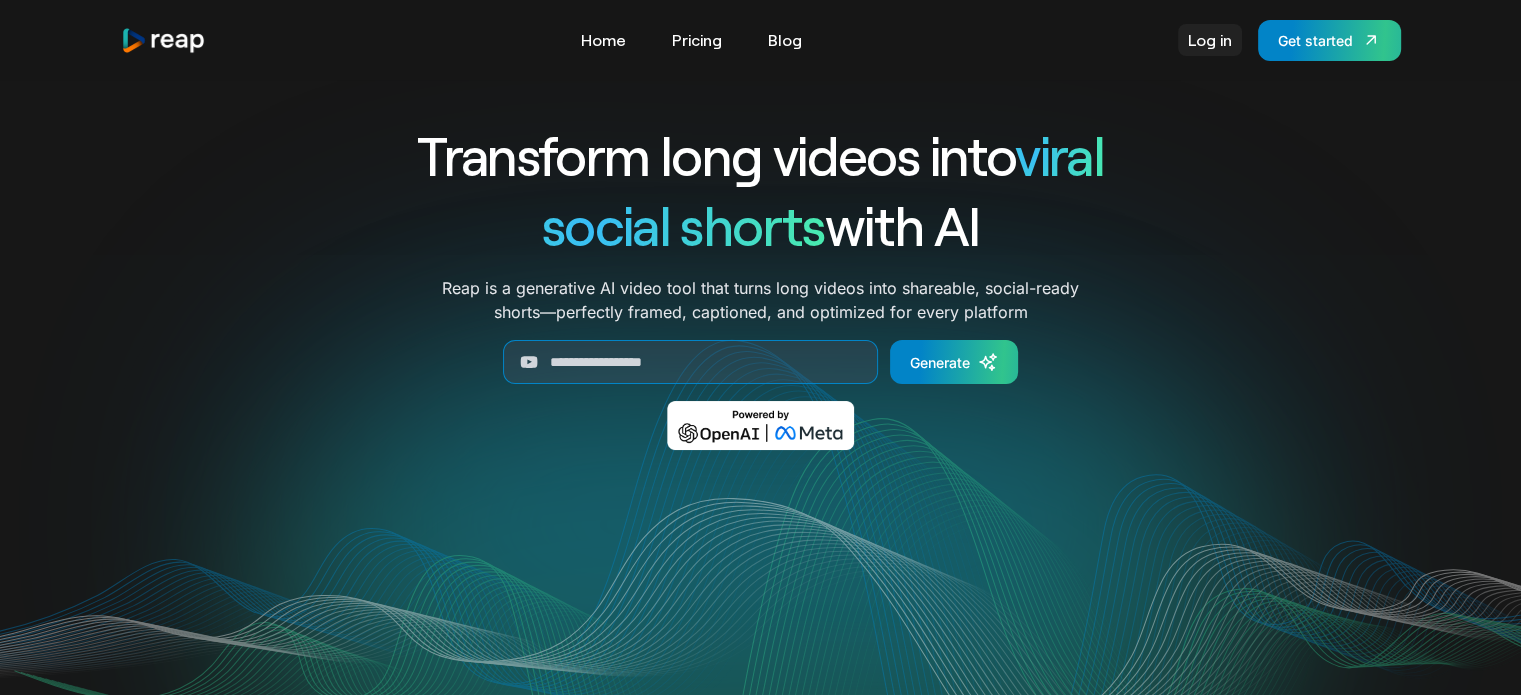 click on "Log in" at bounding box center (1210, 40) 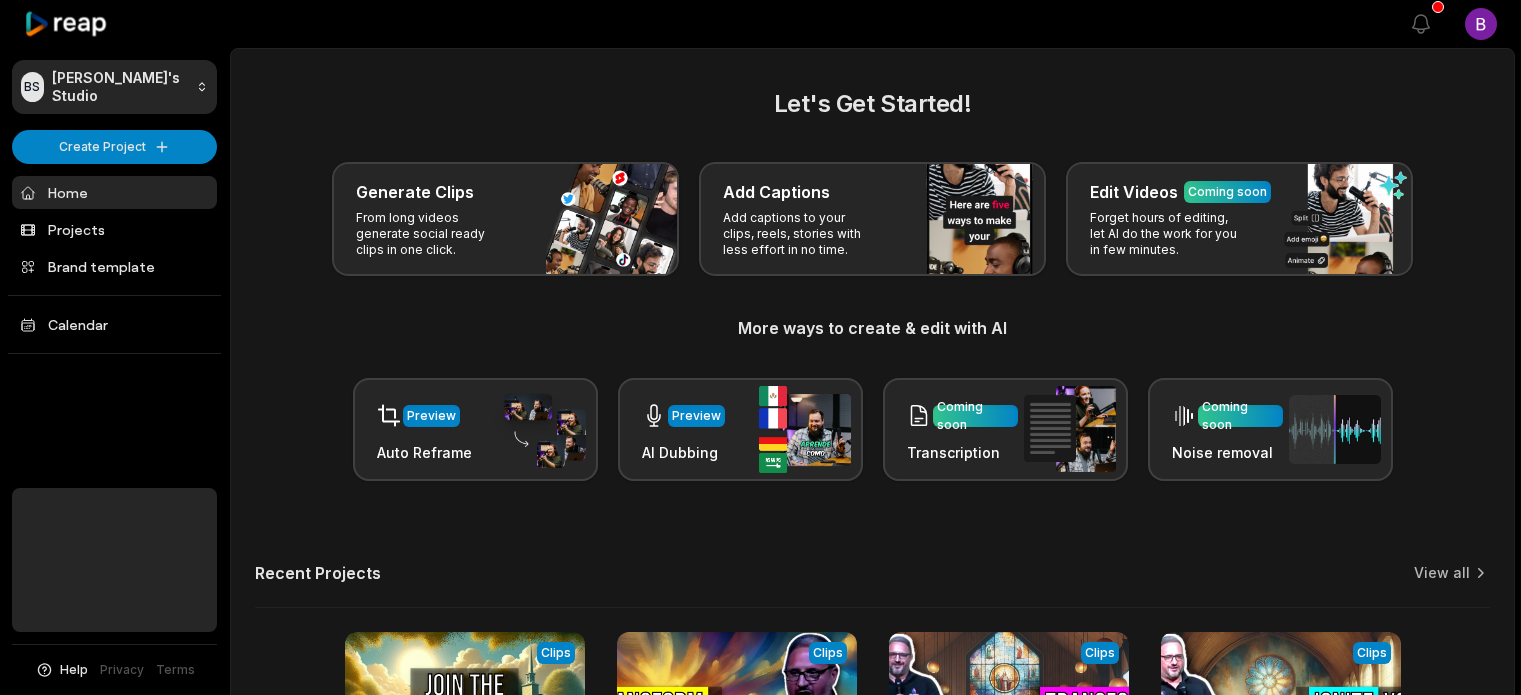 scroll, scrollTop: 0, scrollLeft: 0, axis: both 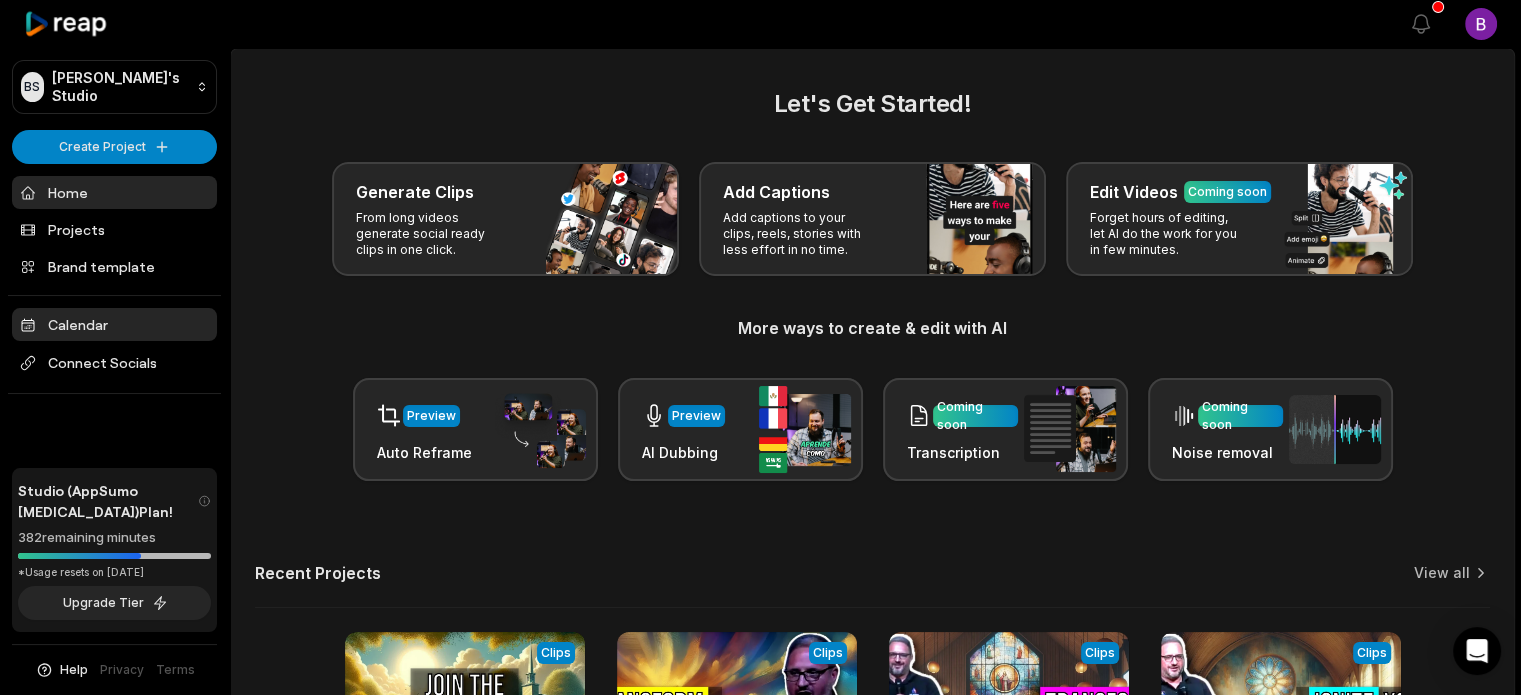 click on "Calendar" at bounding box center (114, 324) 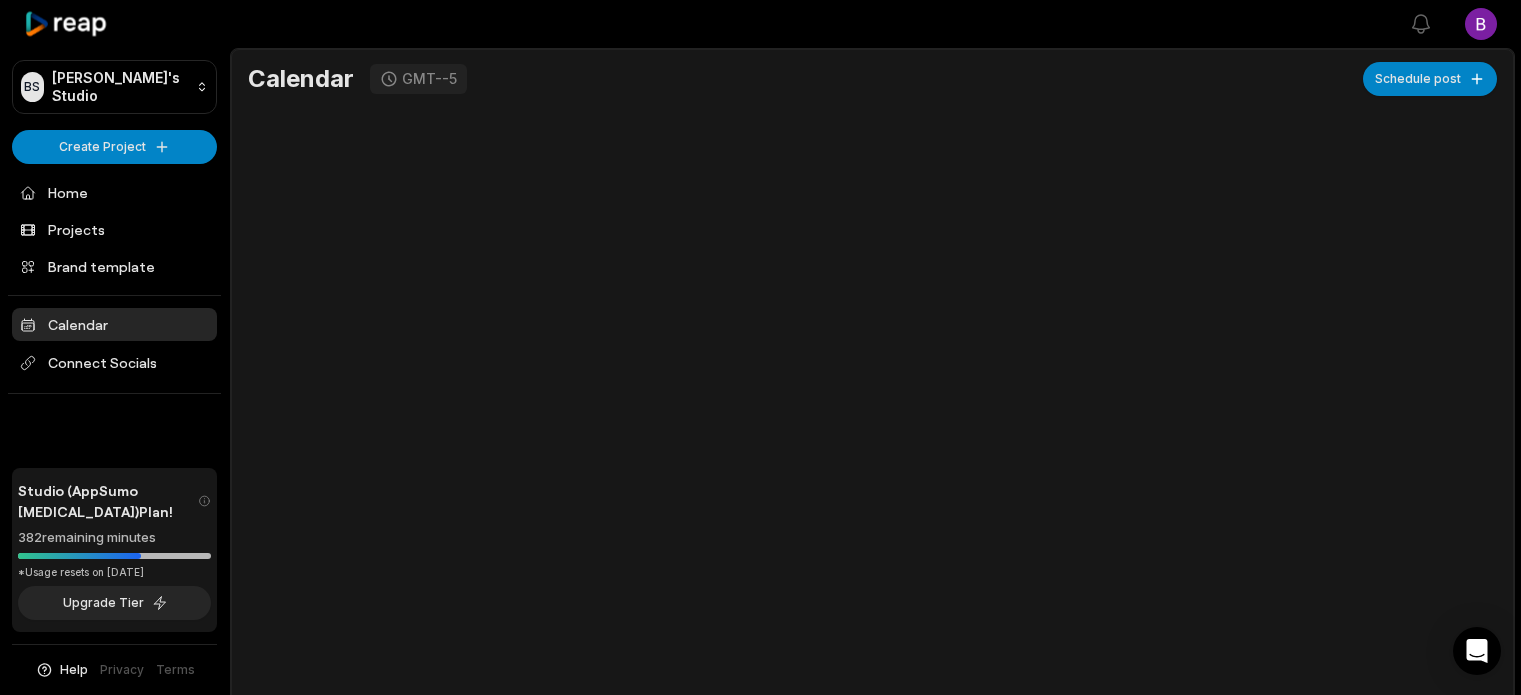 scroll, scrollTop: 0, scrollLeft: 0, axis: both 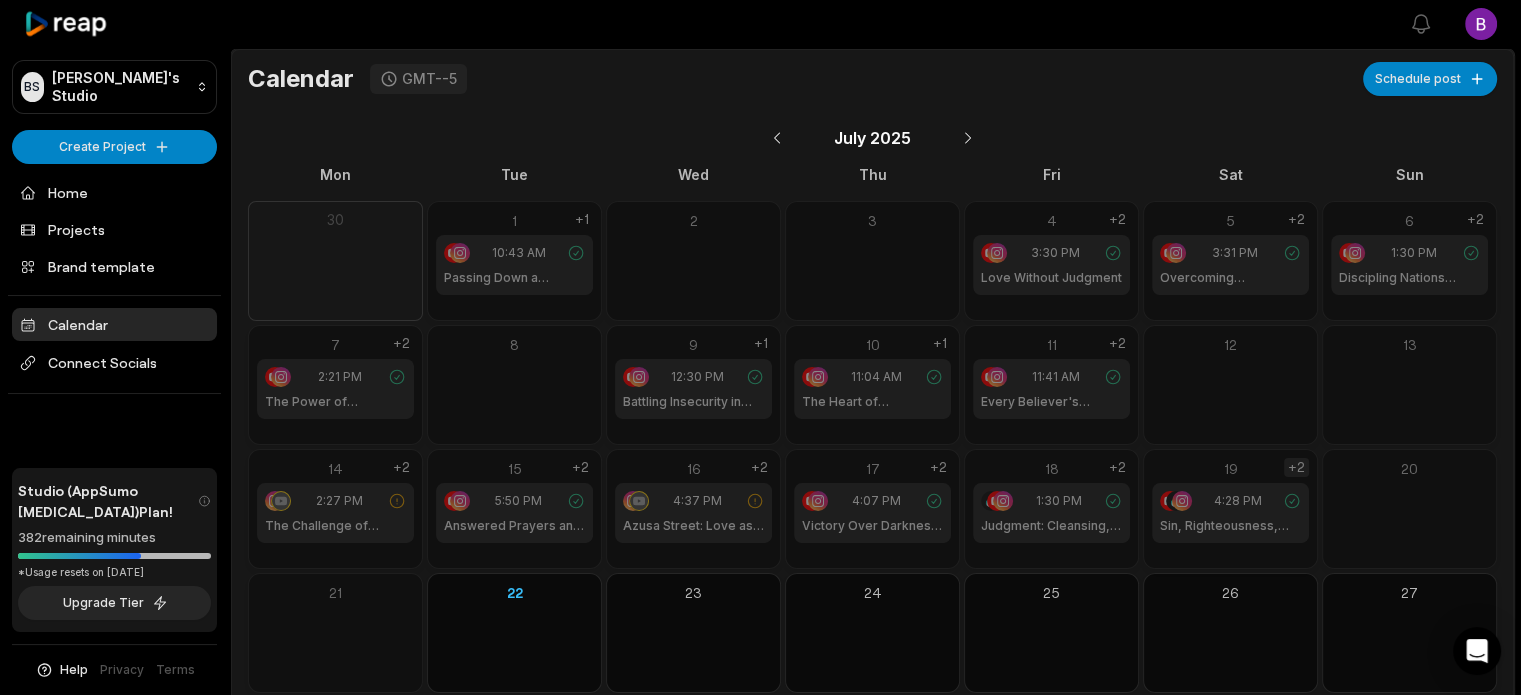 click on "+2" at bounding box center [1296, 467] 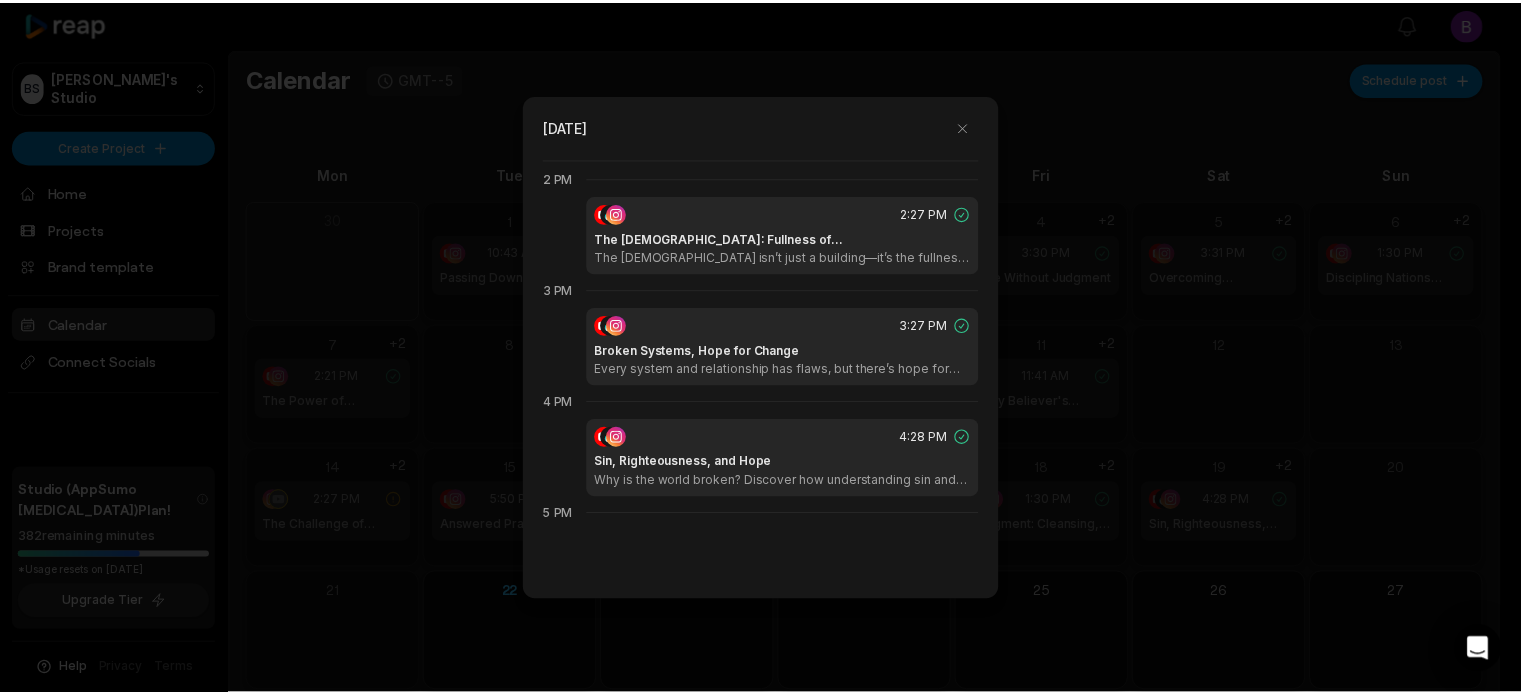 scroll, scrollTop: 1568, scrollLeft: 0, axis: vertical 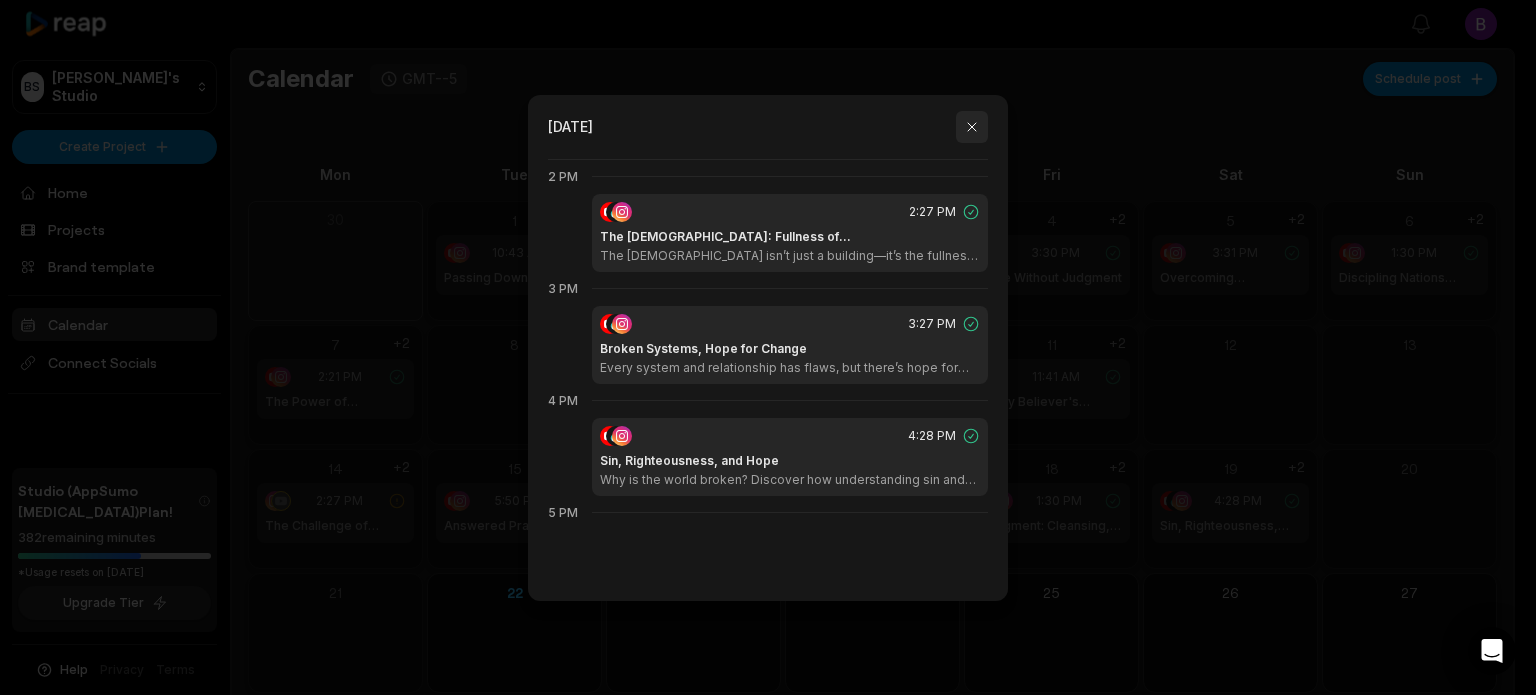 click at bounding box center (972, 127) 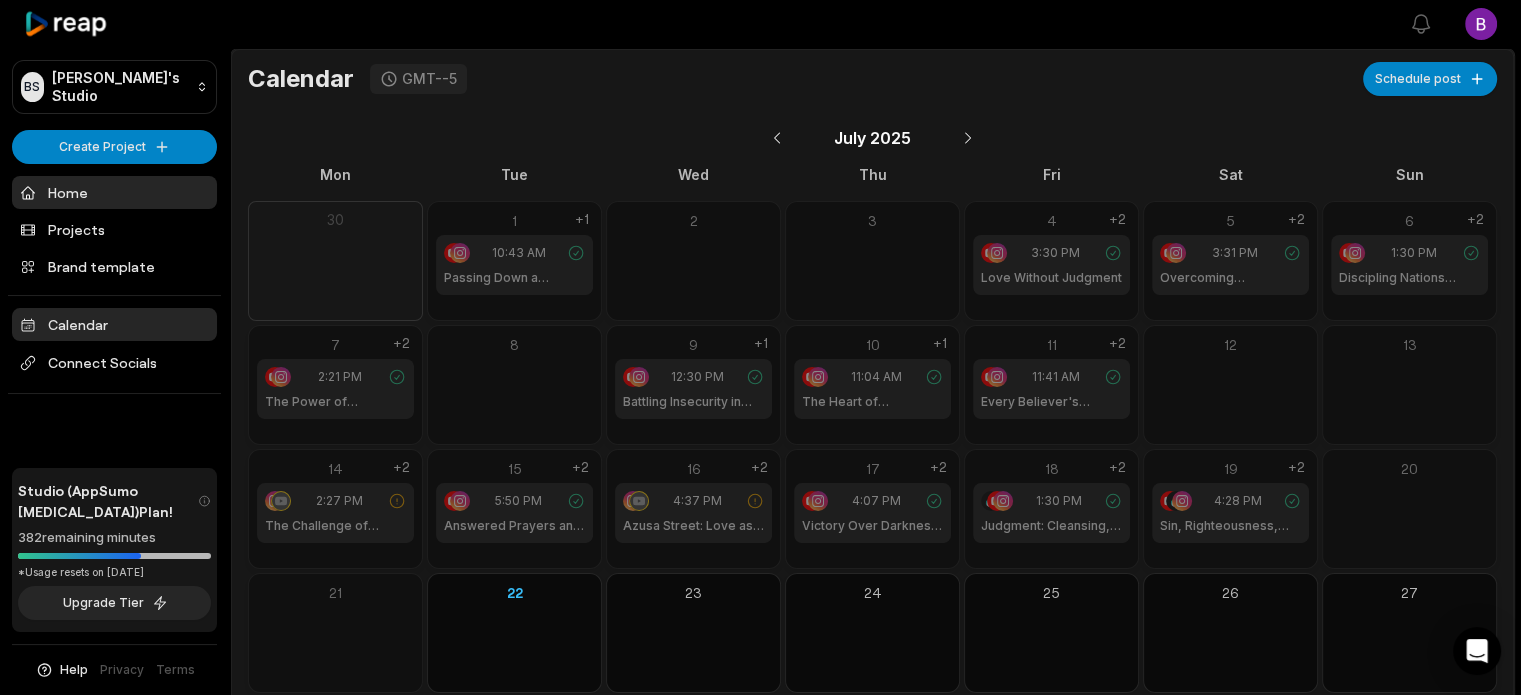 click on "Home" at bounding box center [114, 192] 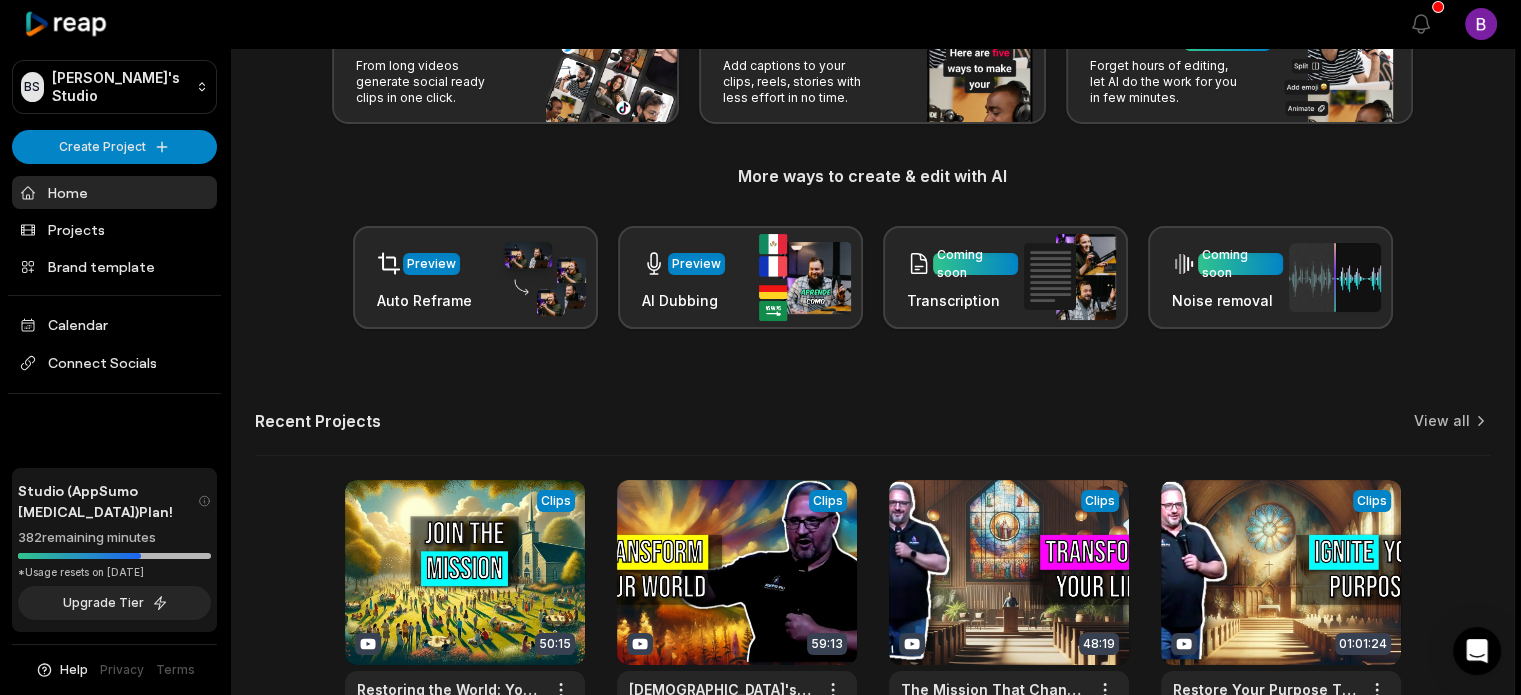 scroll, scrollTop: 0, scrollLeft: 0, axis: both 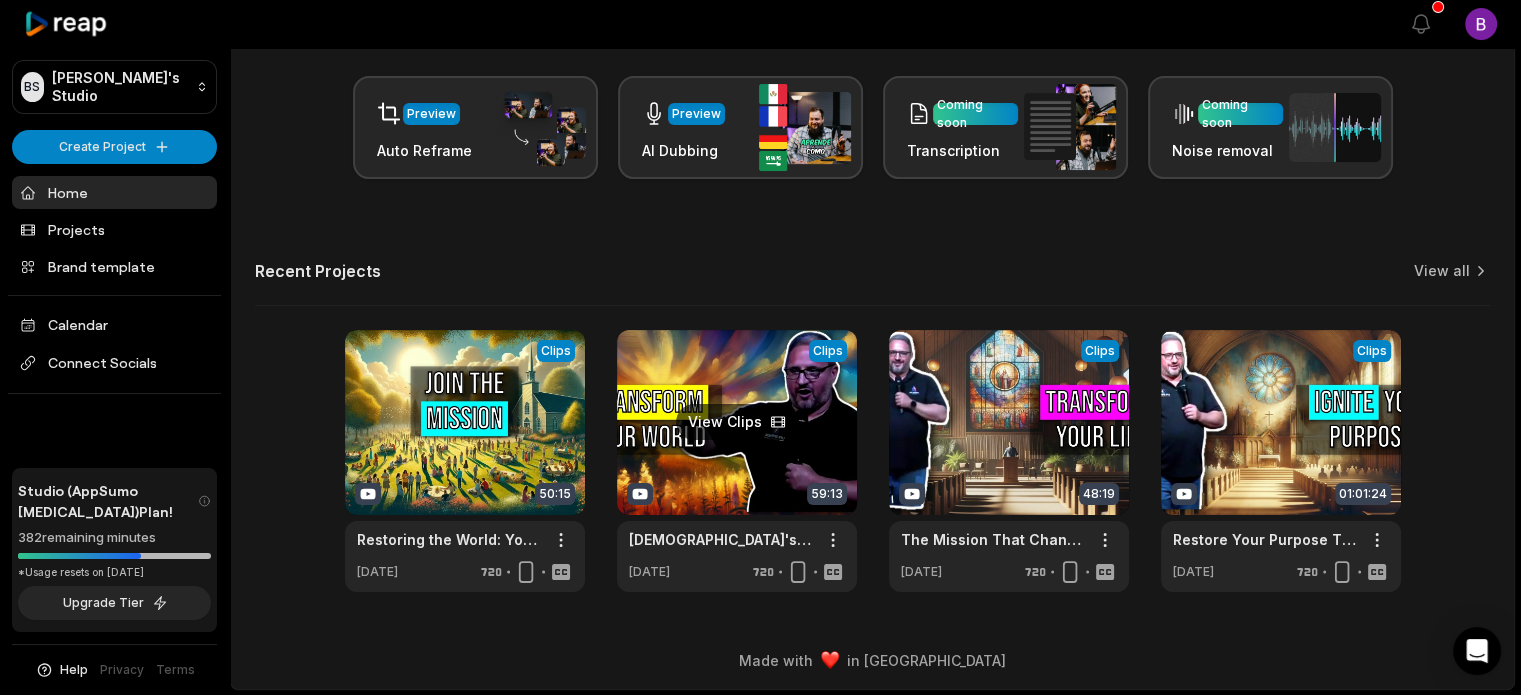click at bounding box center [737, 461] 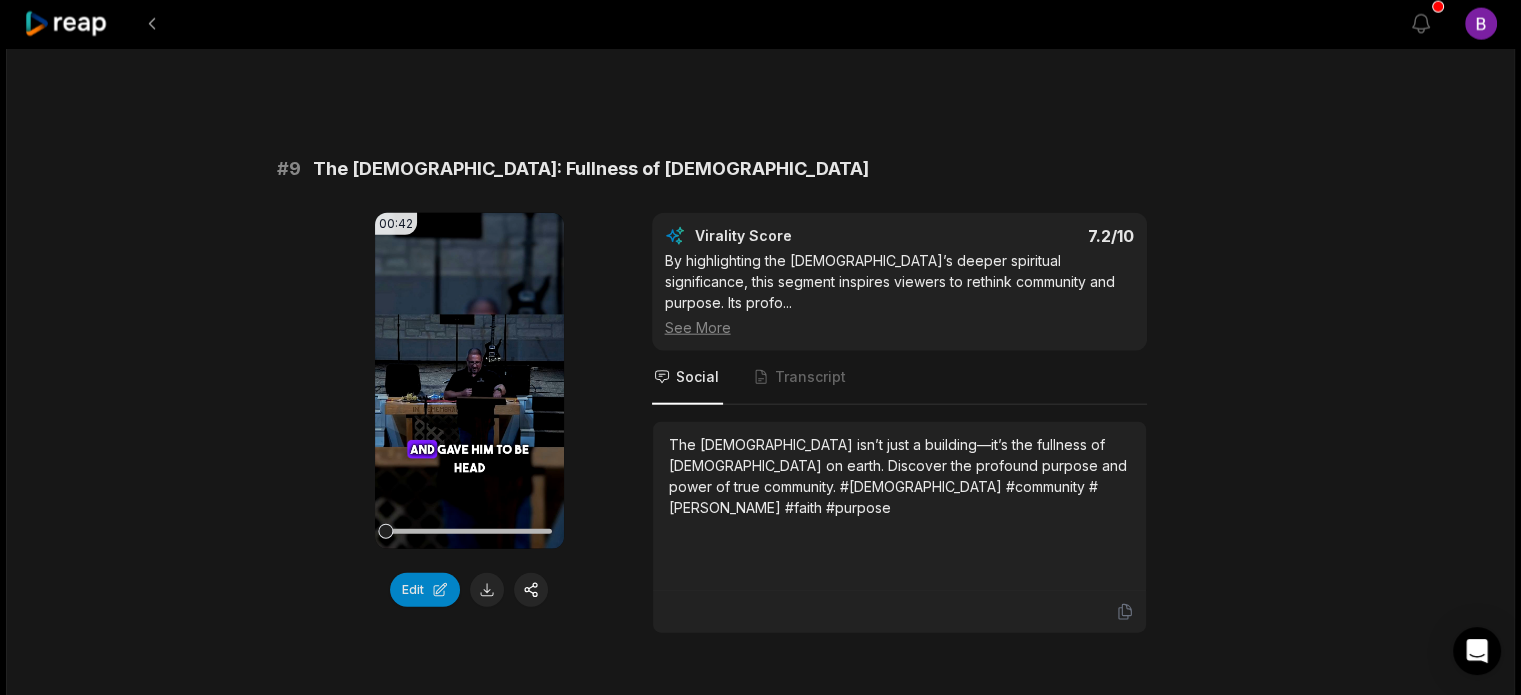 scroll, scrollTop: 5439, scrollLeft: 0, axis: vertical 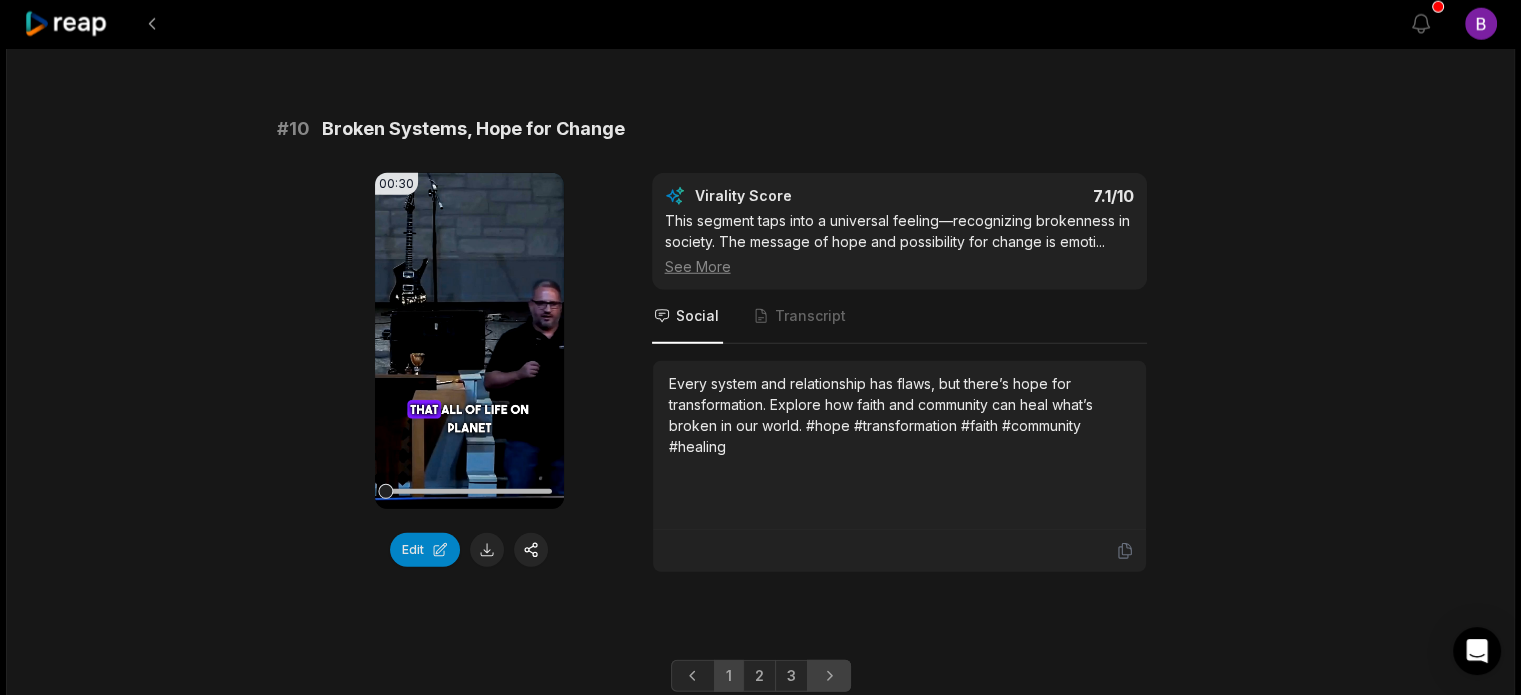 click 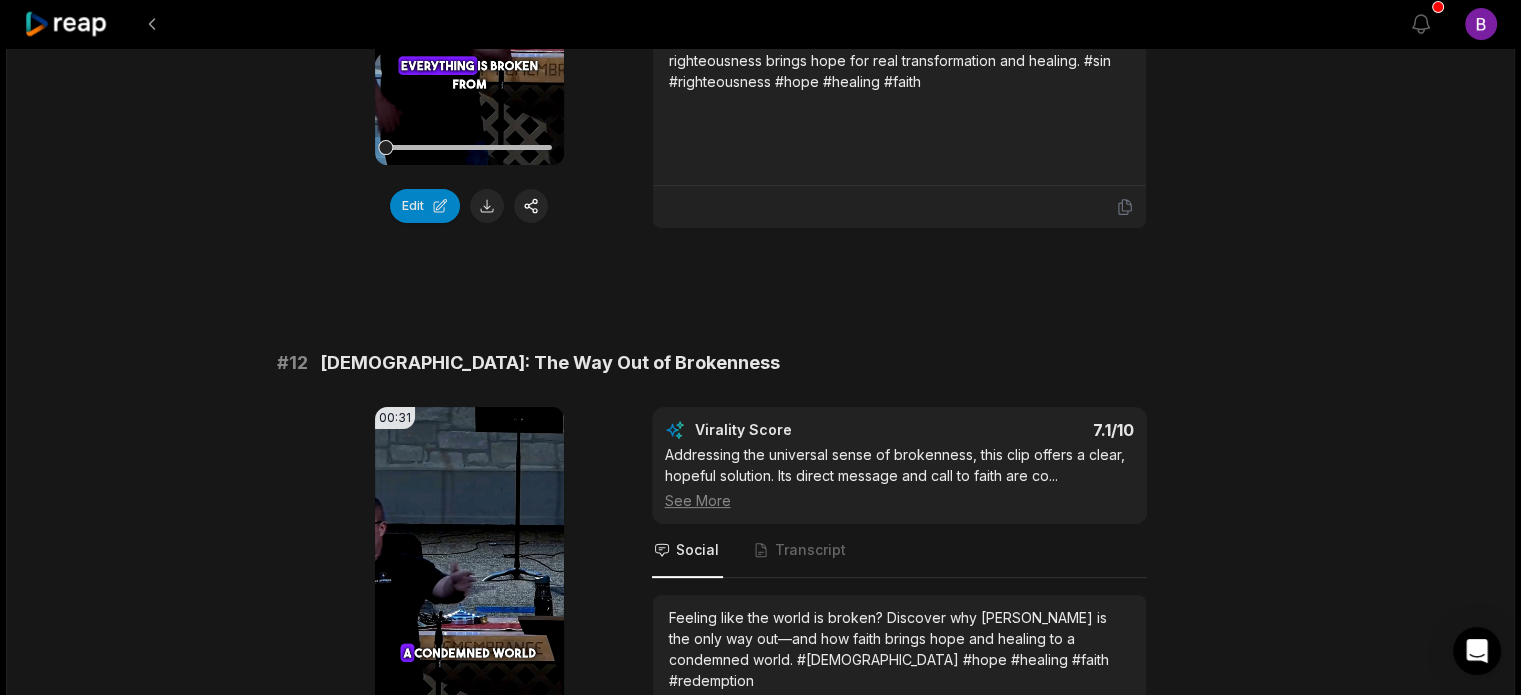 scroll, scrollTop: 500, scrollLeft: 0, axis: vertical 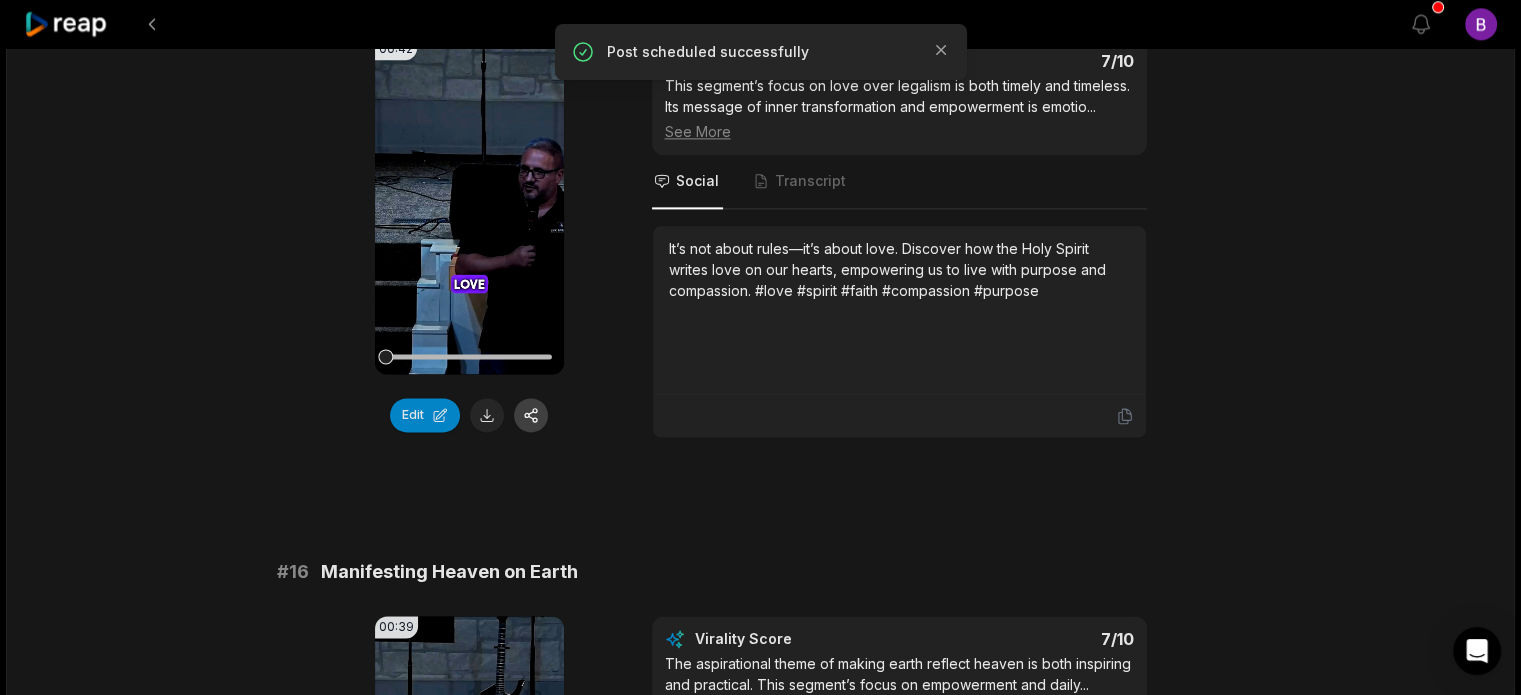 click at bounding box center (531, 415) 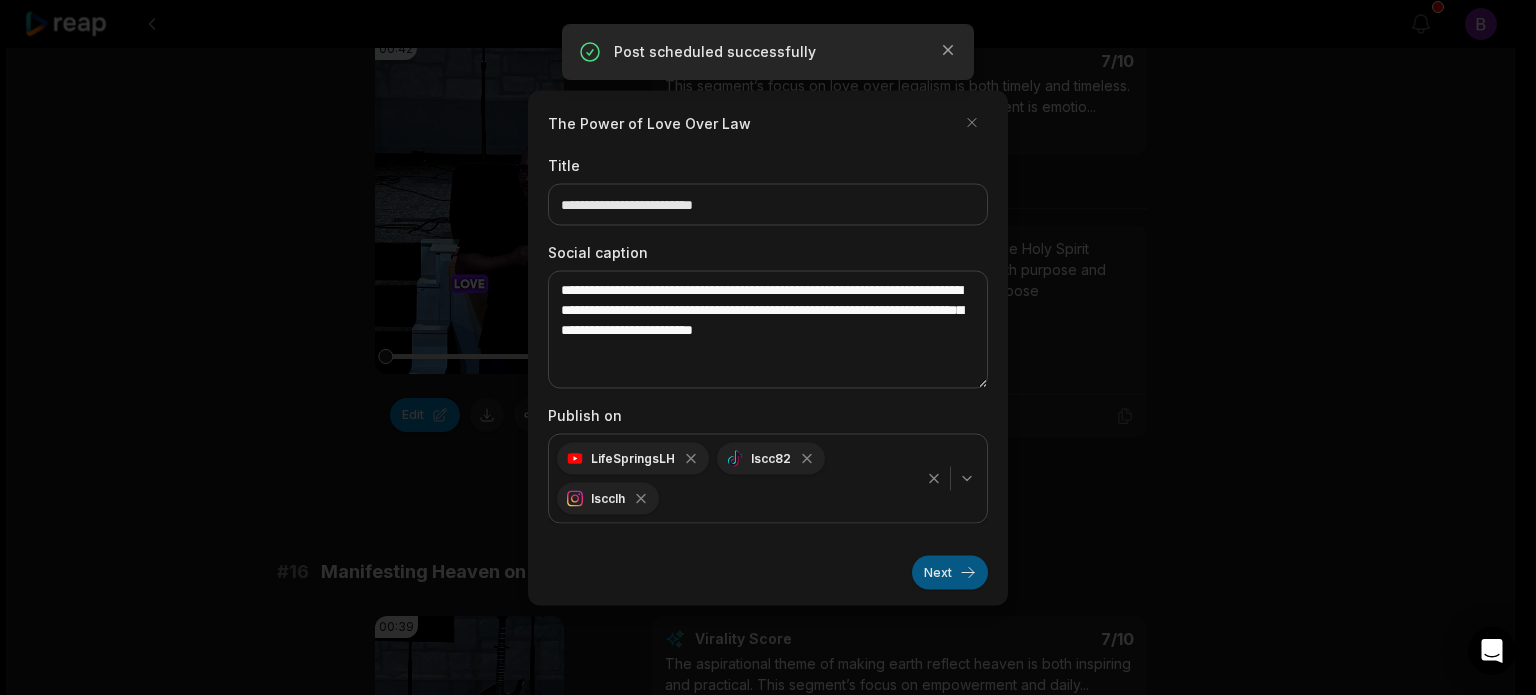 click on "Next" at bounding box center (950, 572) 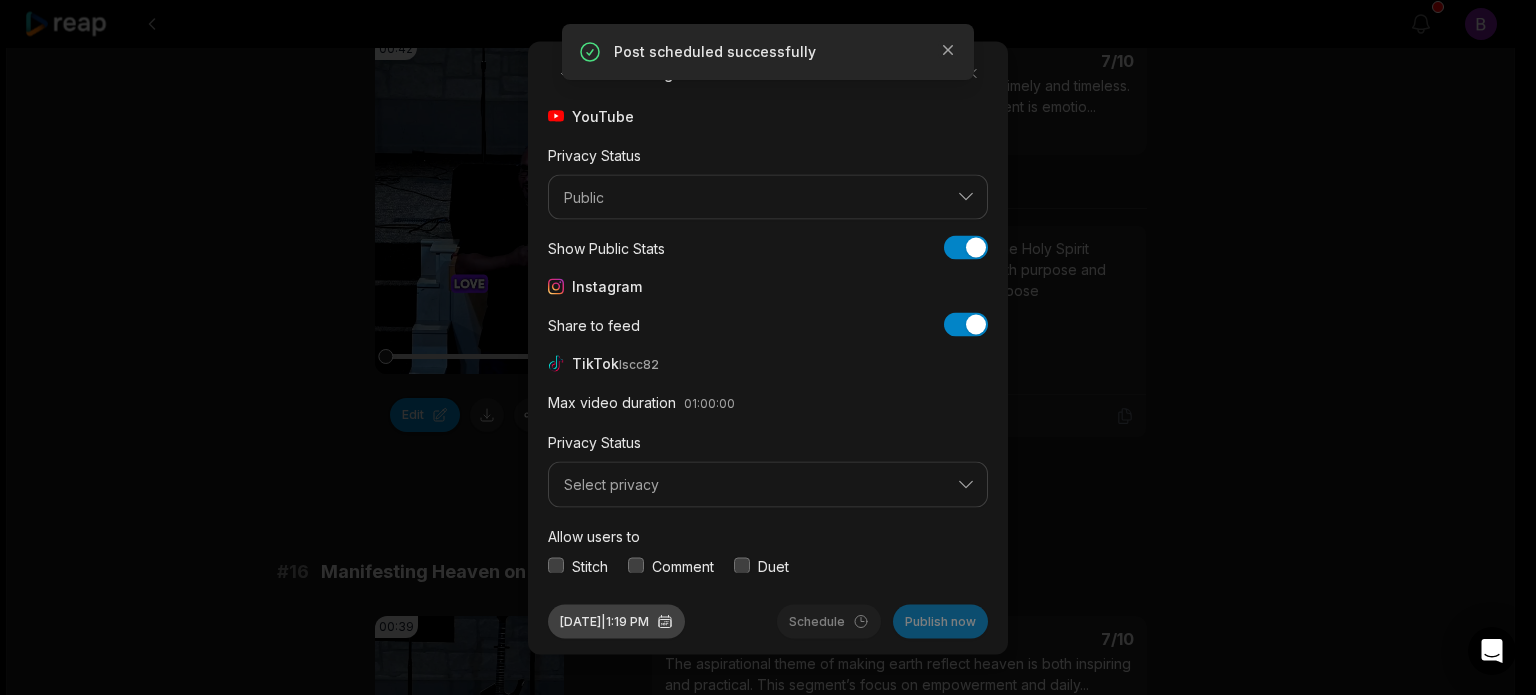 click on "Jul 22, 2025  |  1:19 PM" at bounding box center (616, 621) 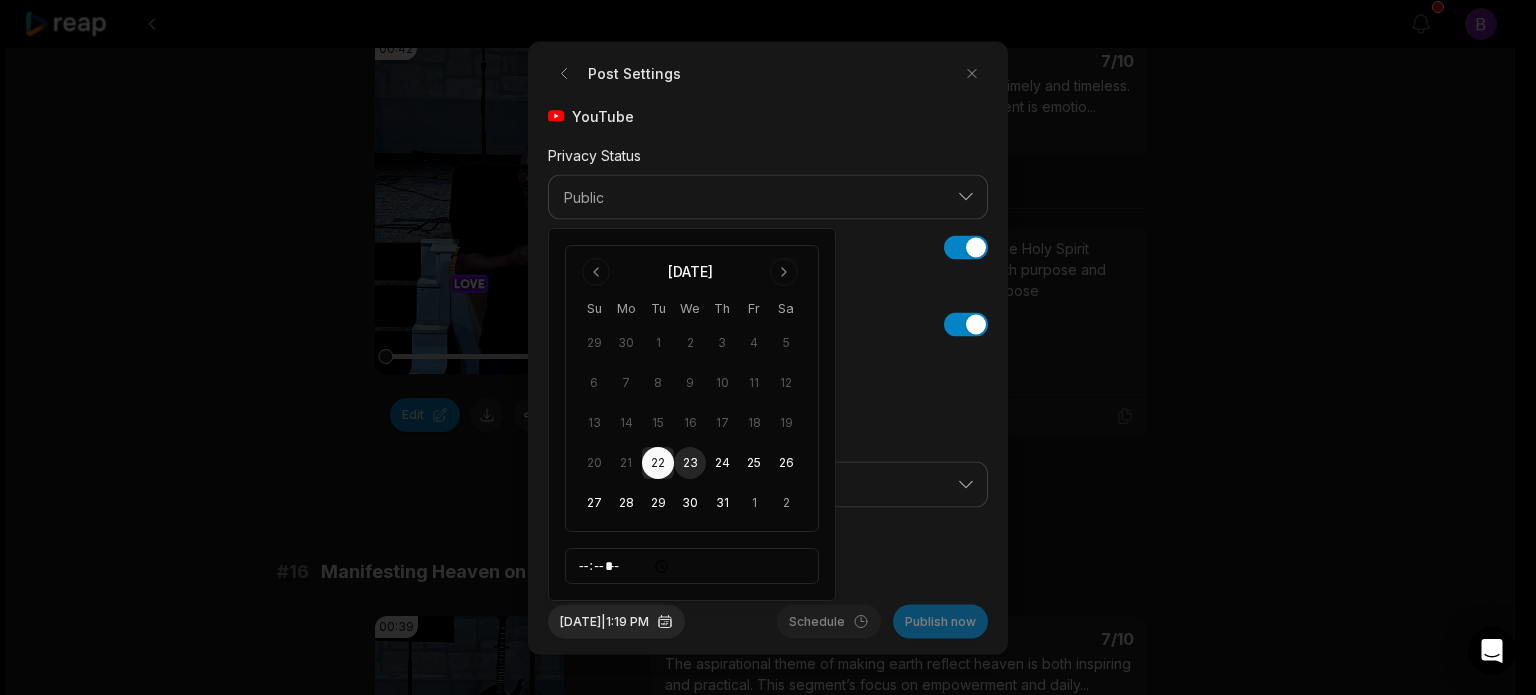 click on "23" at bounding box center [690, 463] 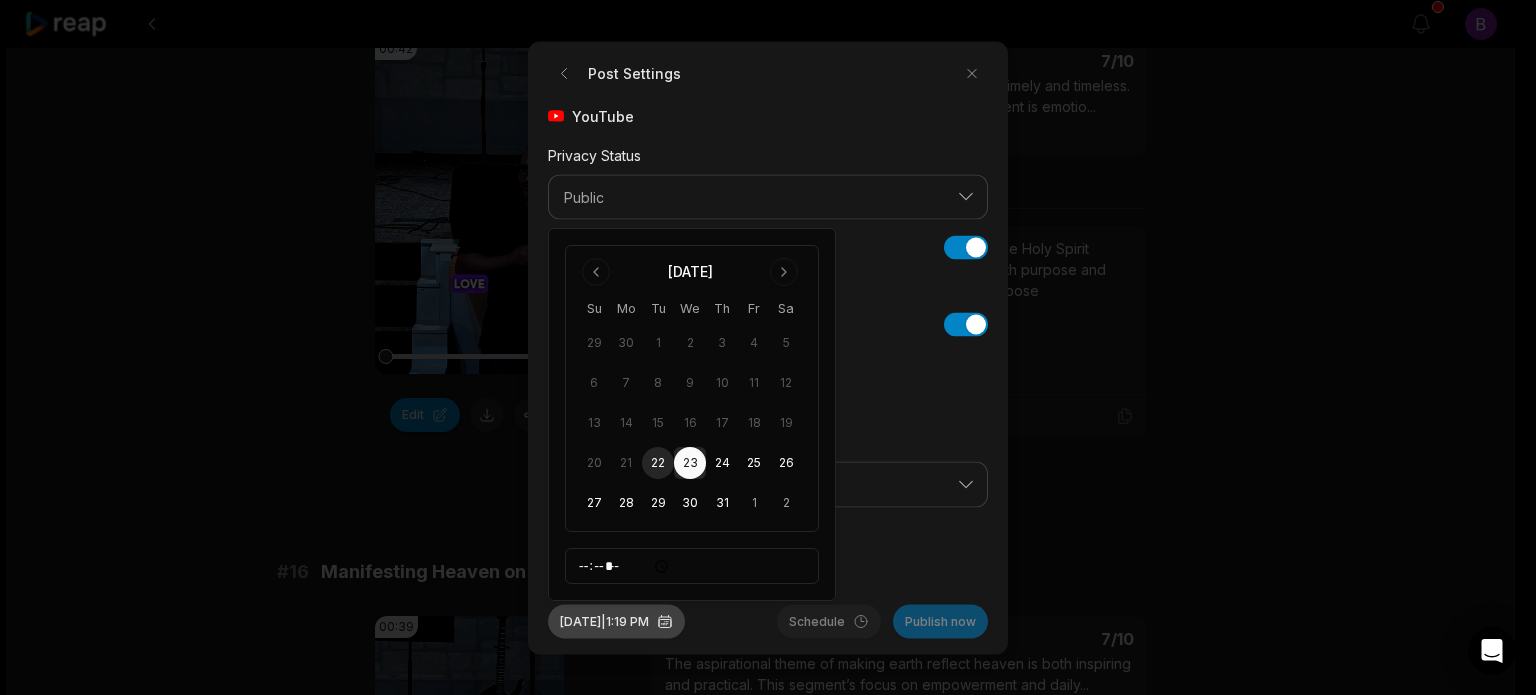 click on "Jul 23, 2025  |  1:19 PM" at bounding box center (616, 621) 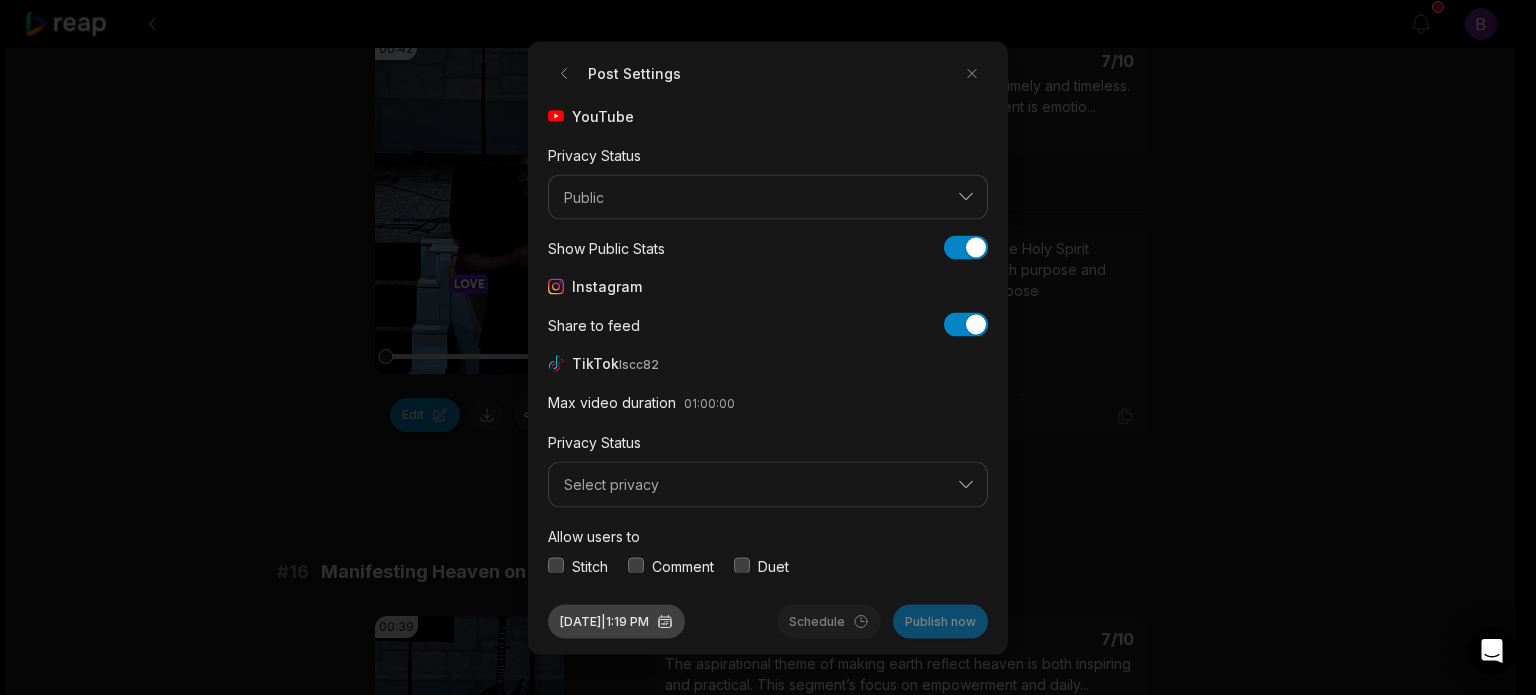 click on "Jul 23, 2025  |  1:19 PM" at bounding box center (616, 621) 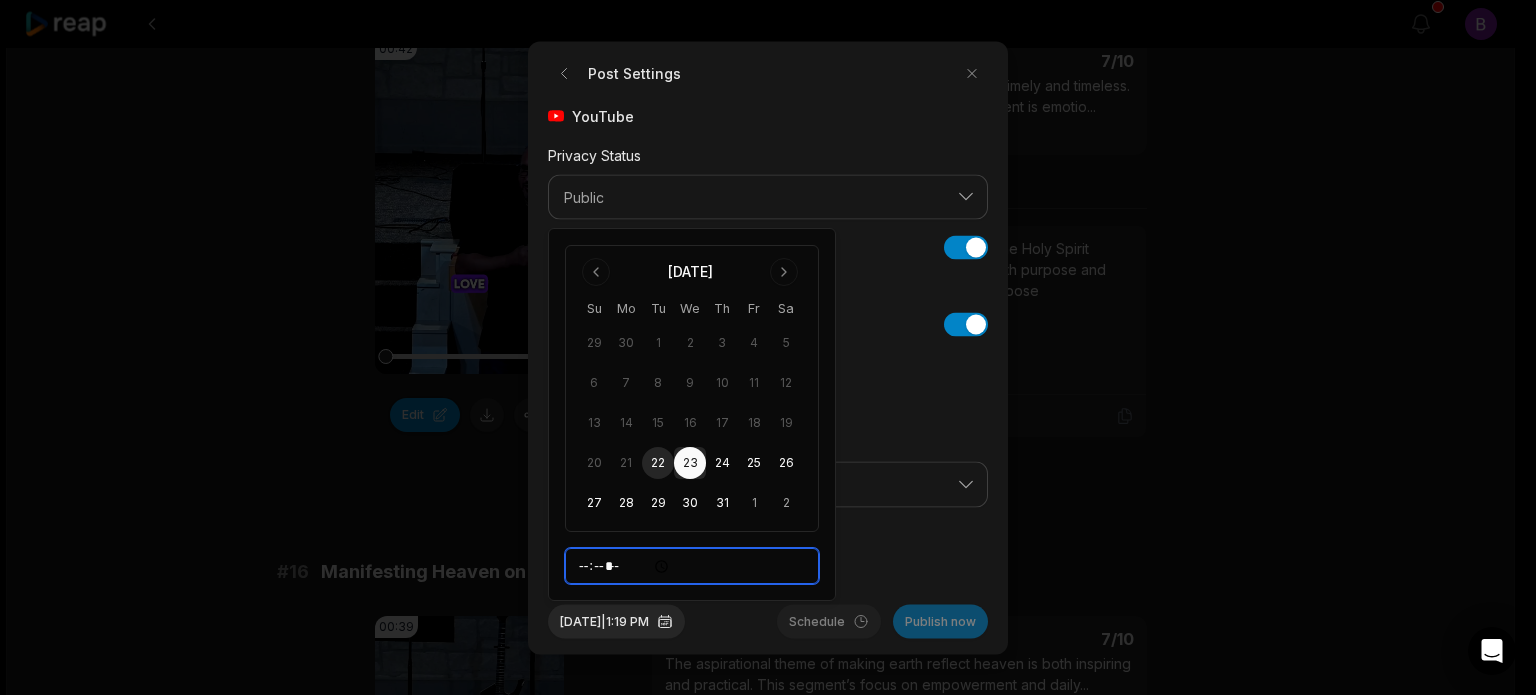 click on "*****" at bounding box center (692, 566) 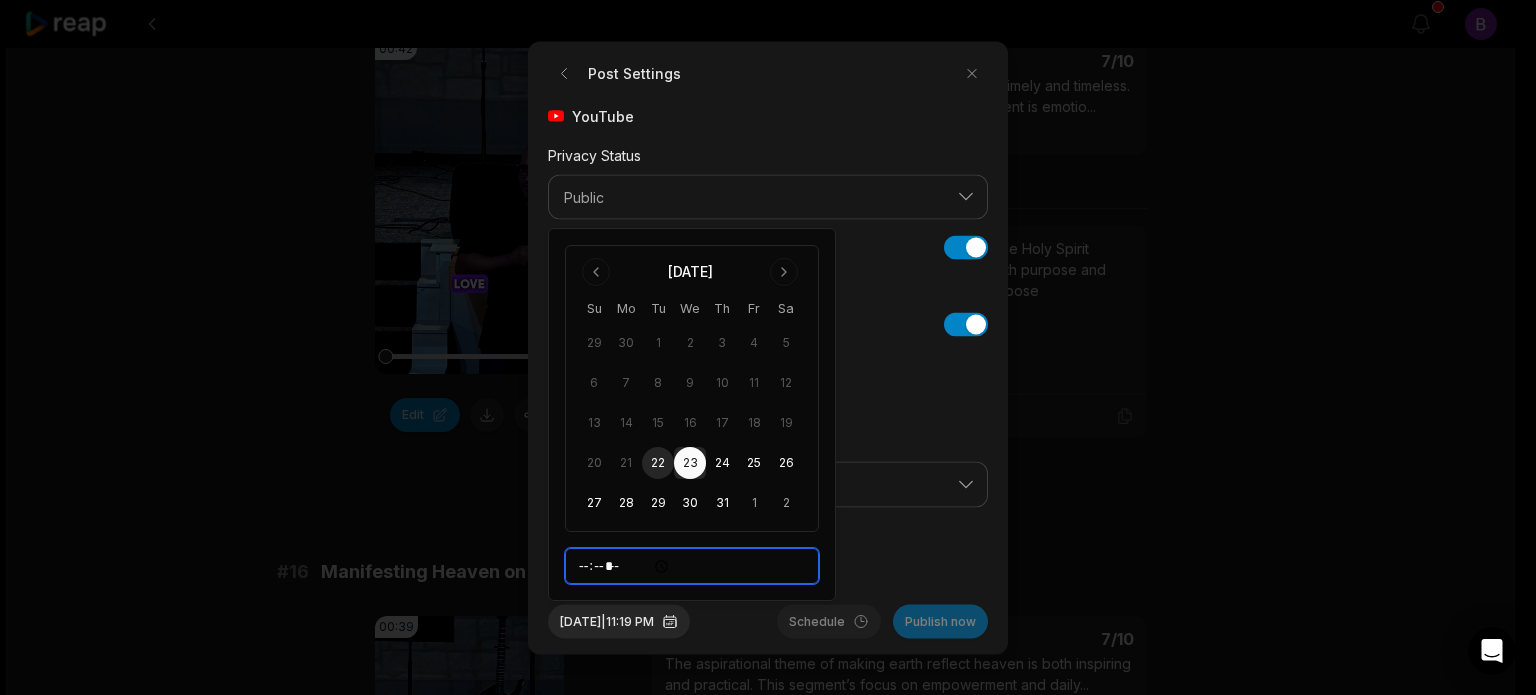 click on "*****" at bounding box center (692, 566) 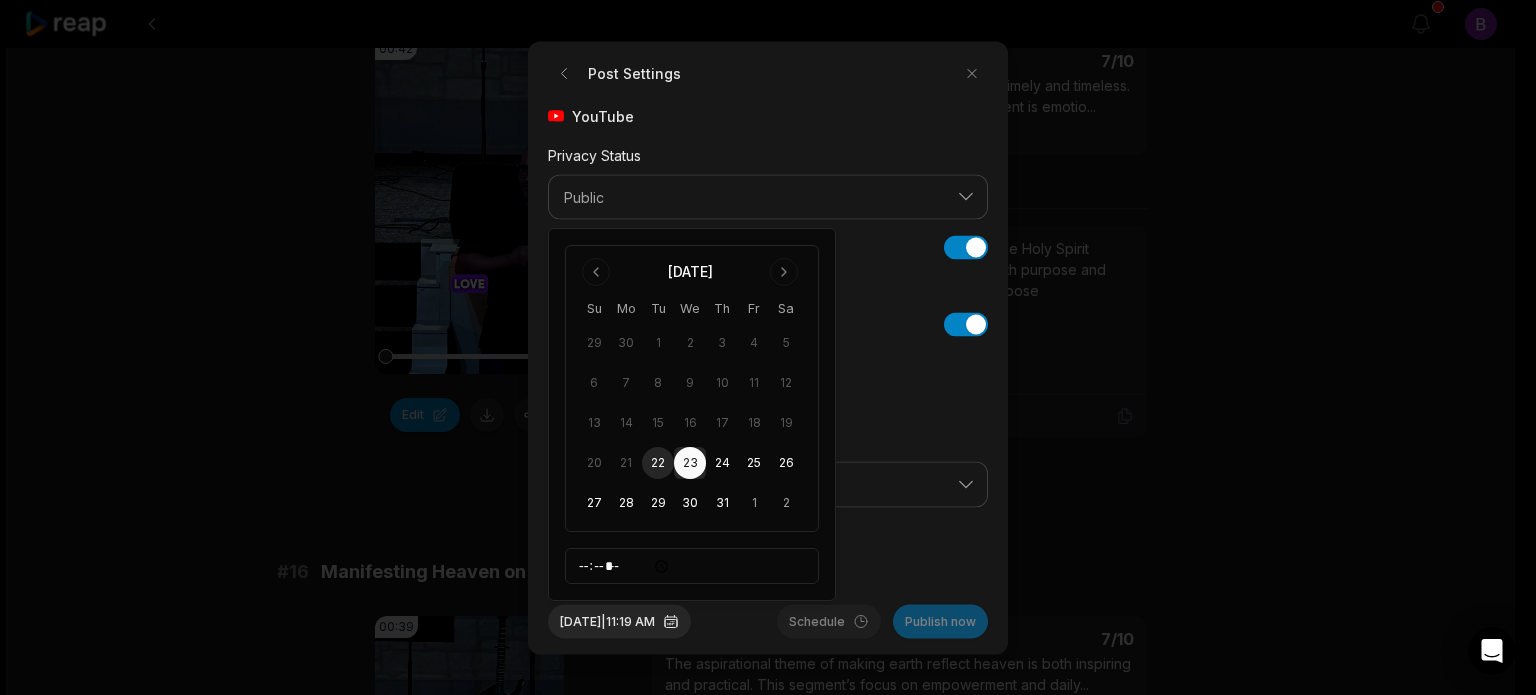 click on "Allow users to Stitch Comment Duet" at bounding box center (768, 549) 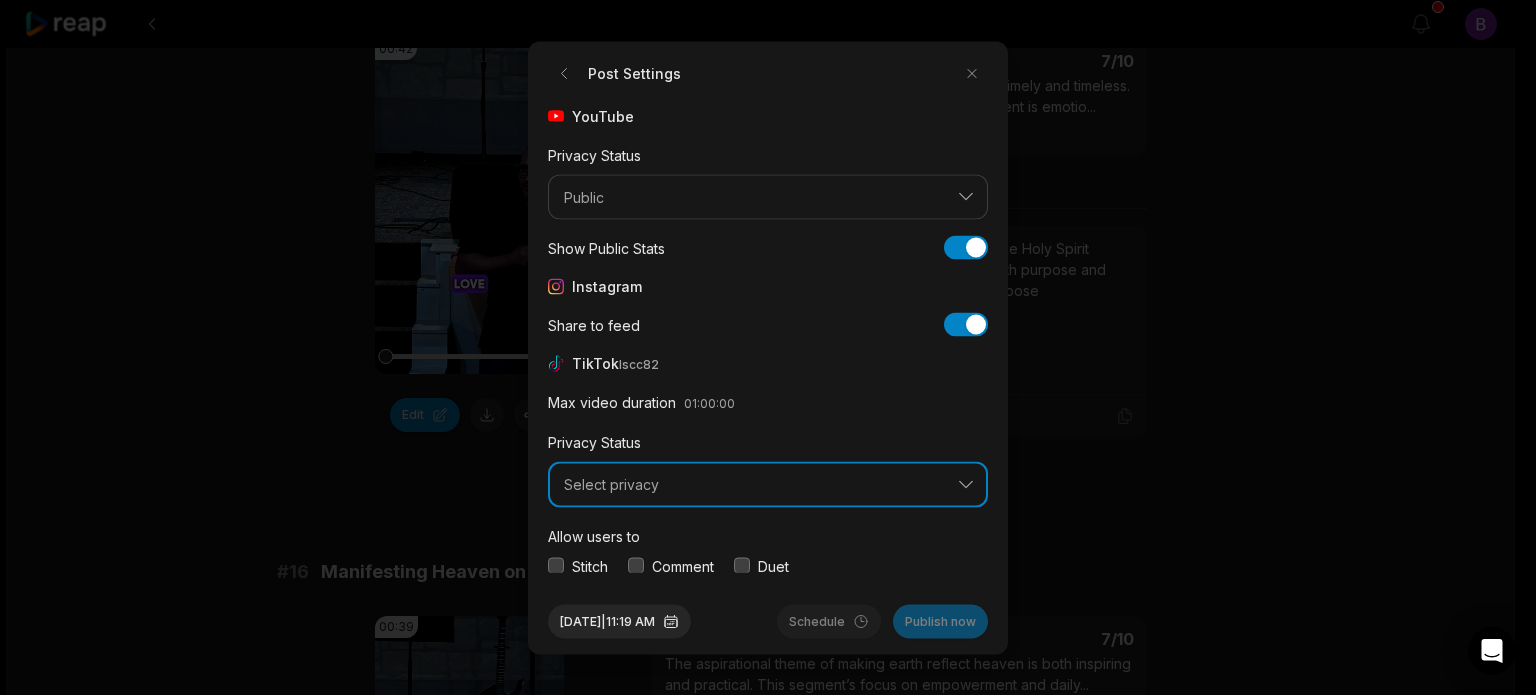 click on "Select privacy" at bounding box center (754, 485) 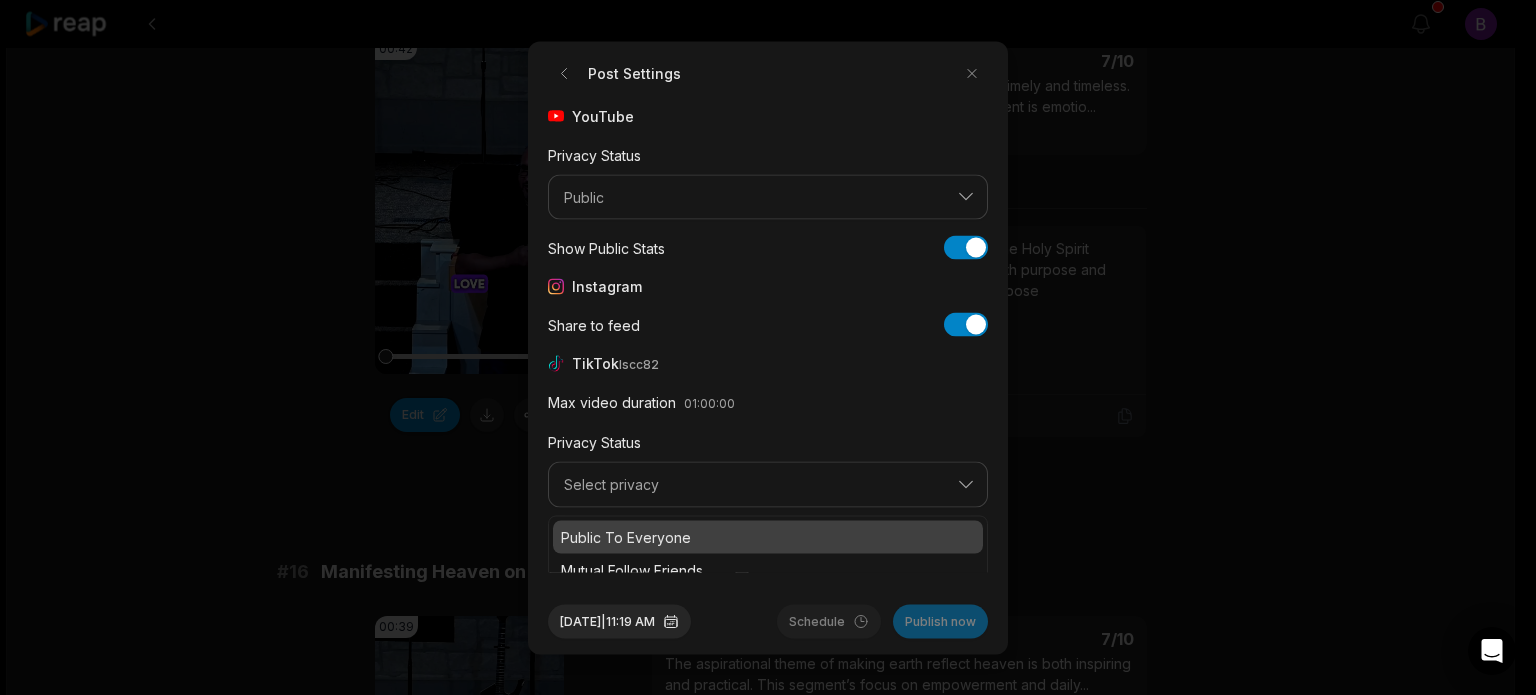 click on "Public To Everyone" at bounding box center (768, 536) 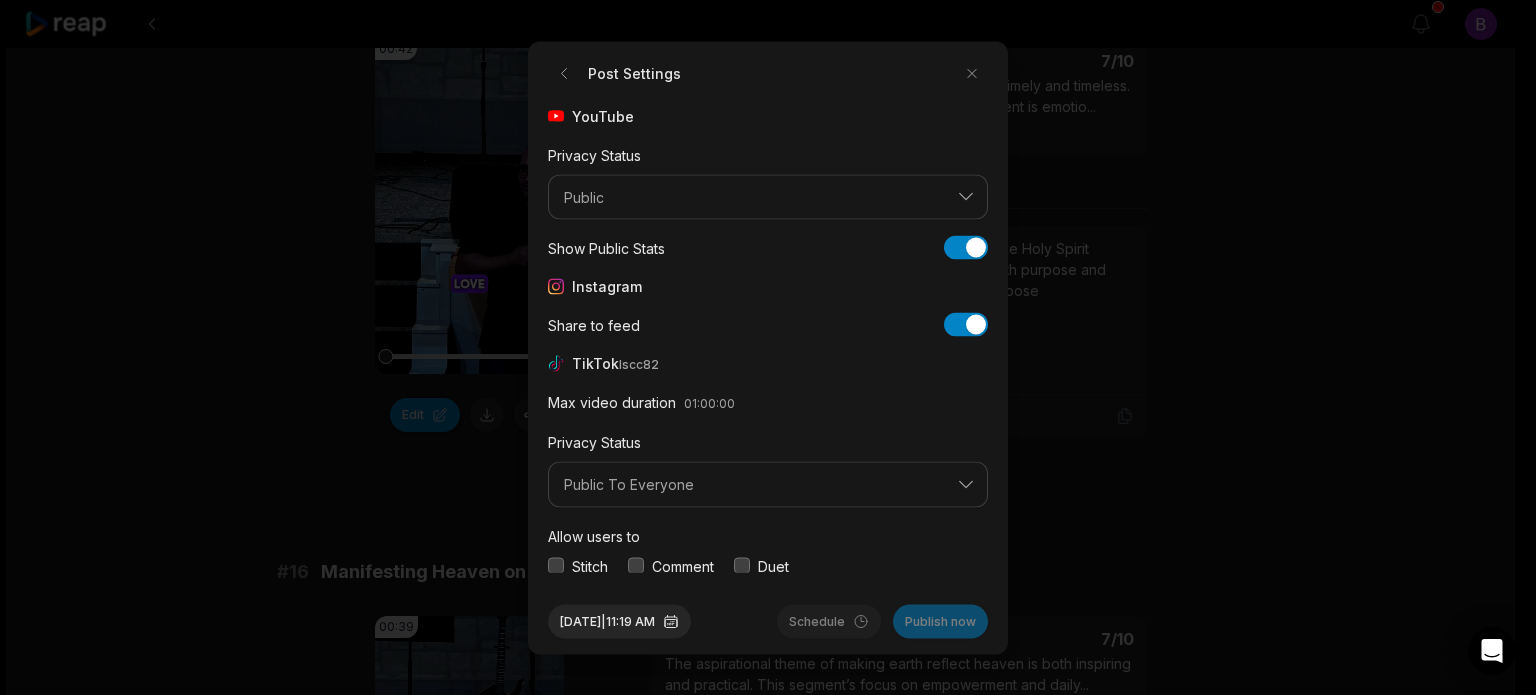 click on "Comment" at bounding box center (683, 565) 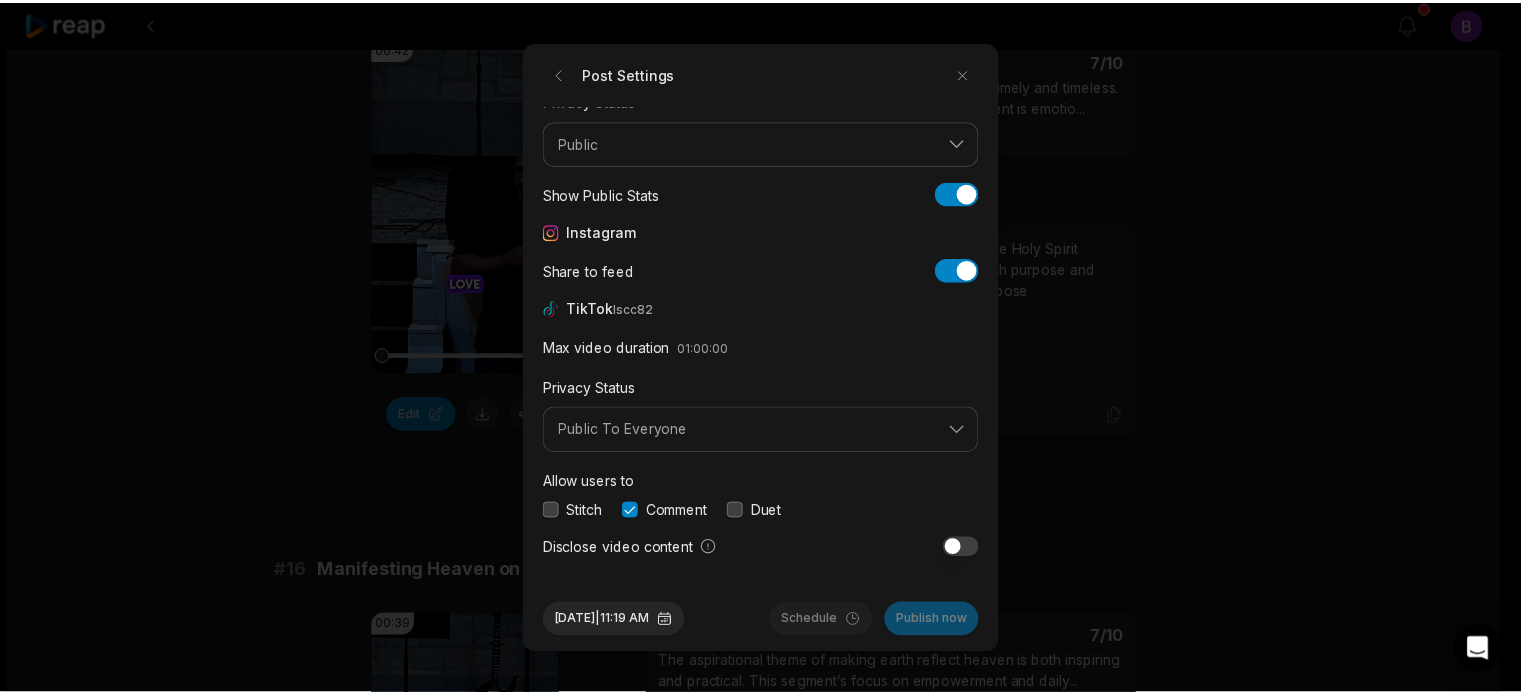 scroll, scrollTop: 75, scrollLeft: 0, axis: vertical 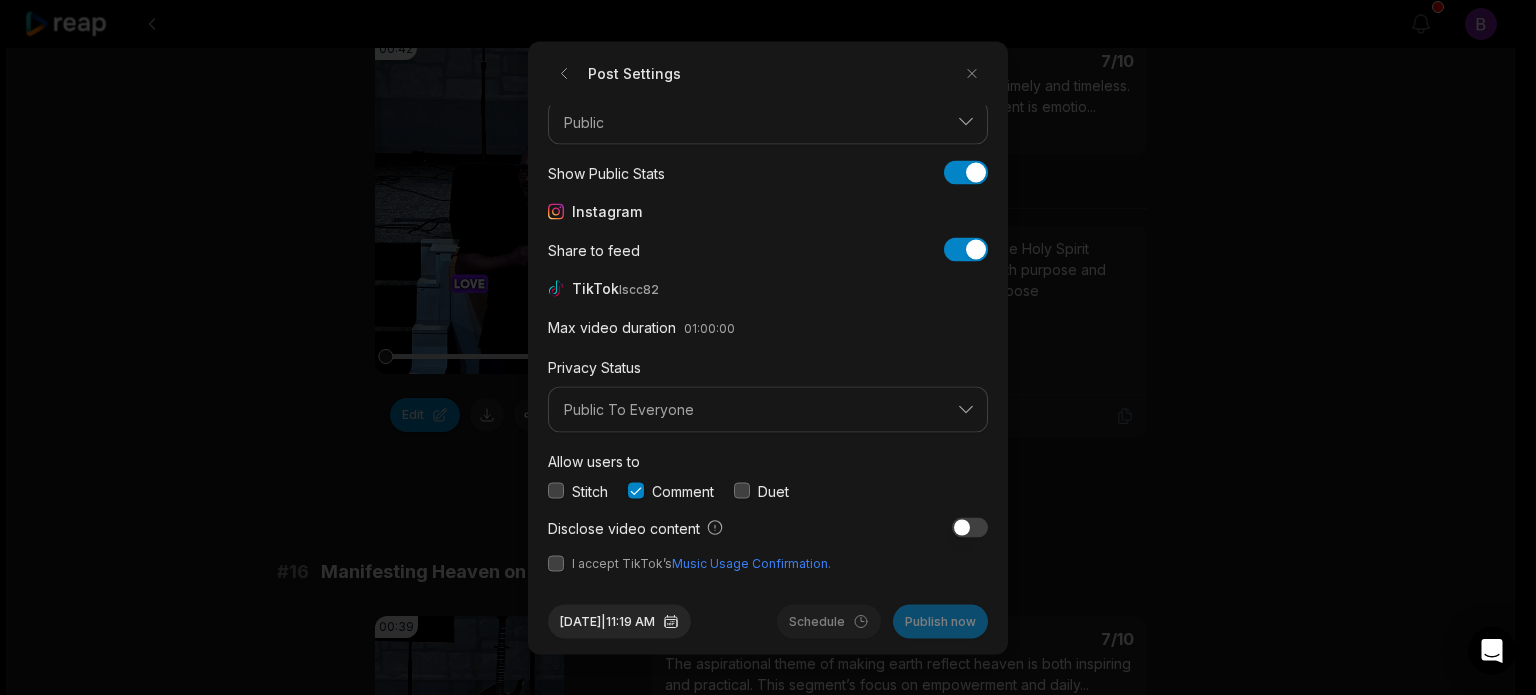 click at bounding box center [556, 563] 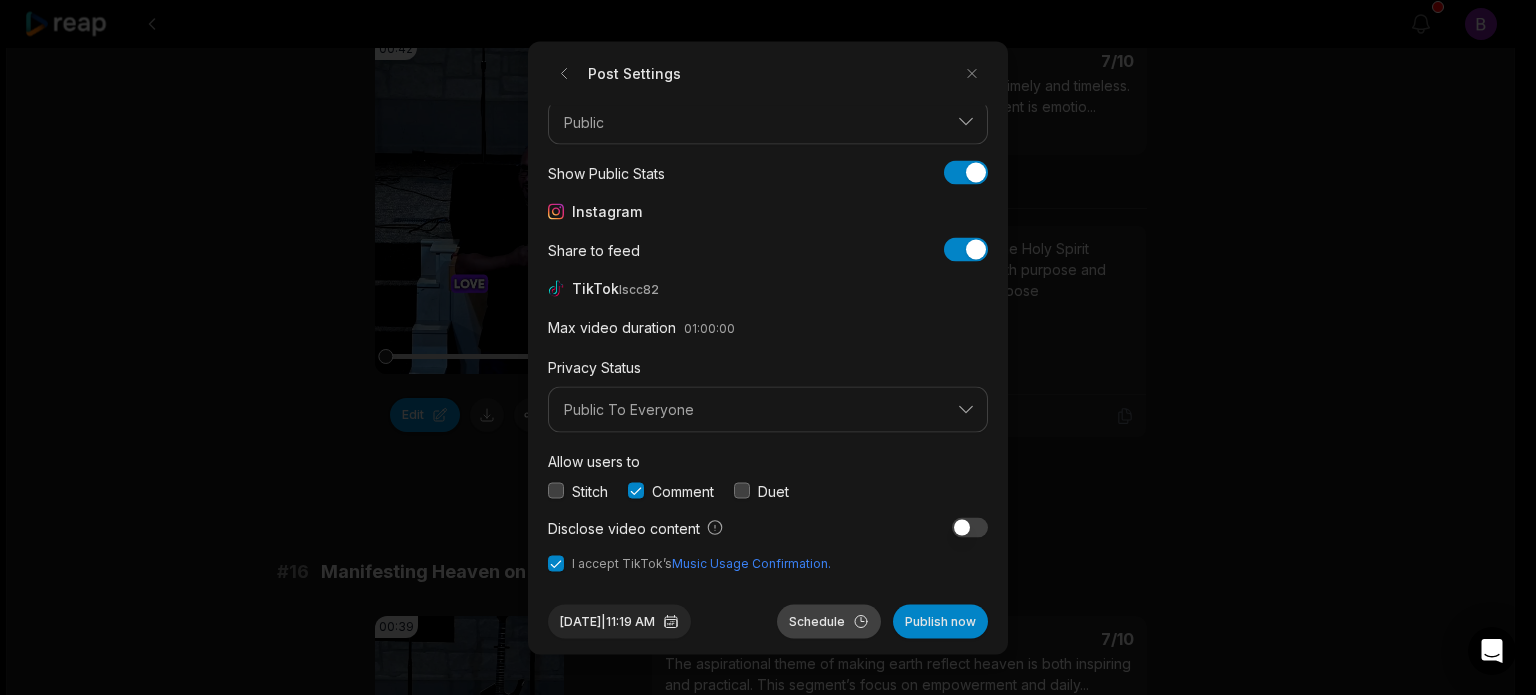 click on "Schedule" at bounding box center [829, 621] 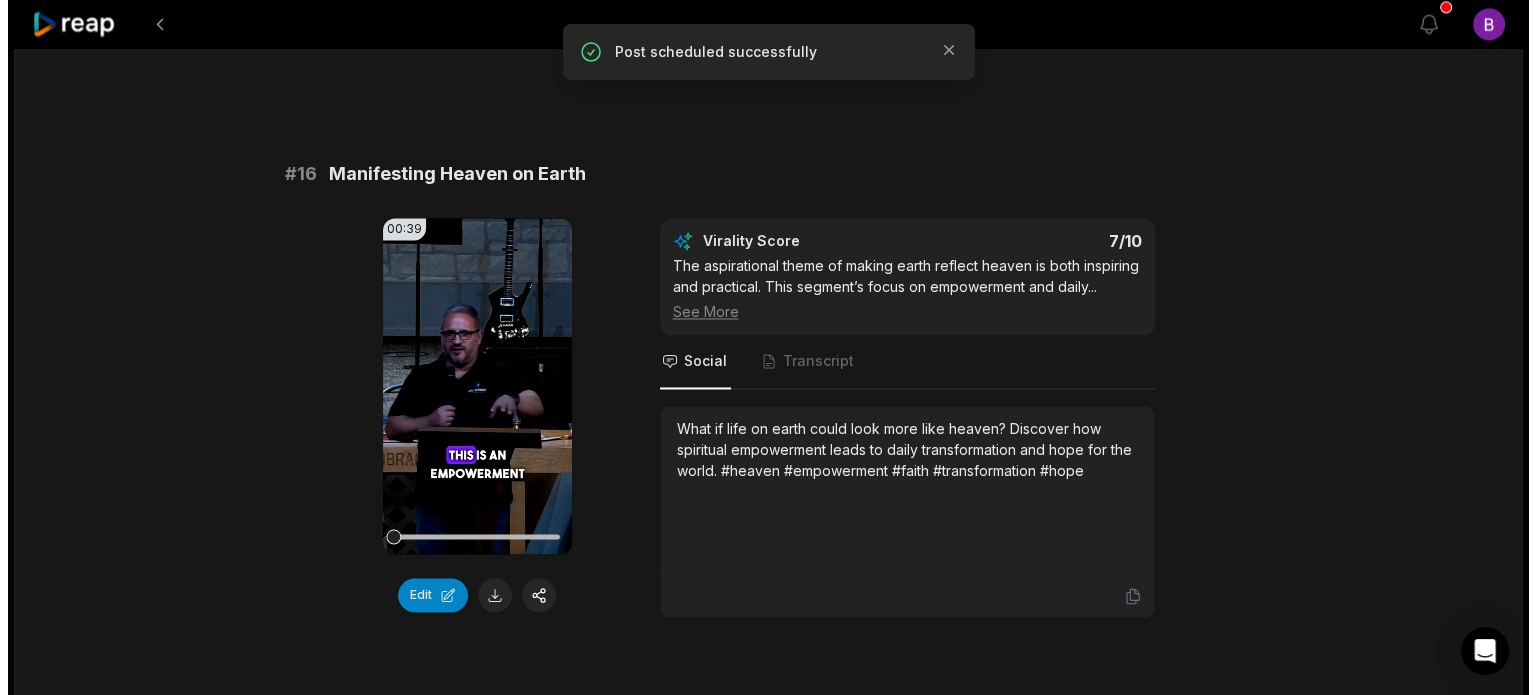 scroll, scrollTop: 3000, scrollLeft: 0, axis: vertical 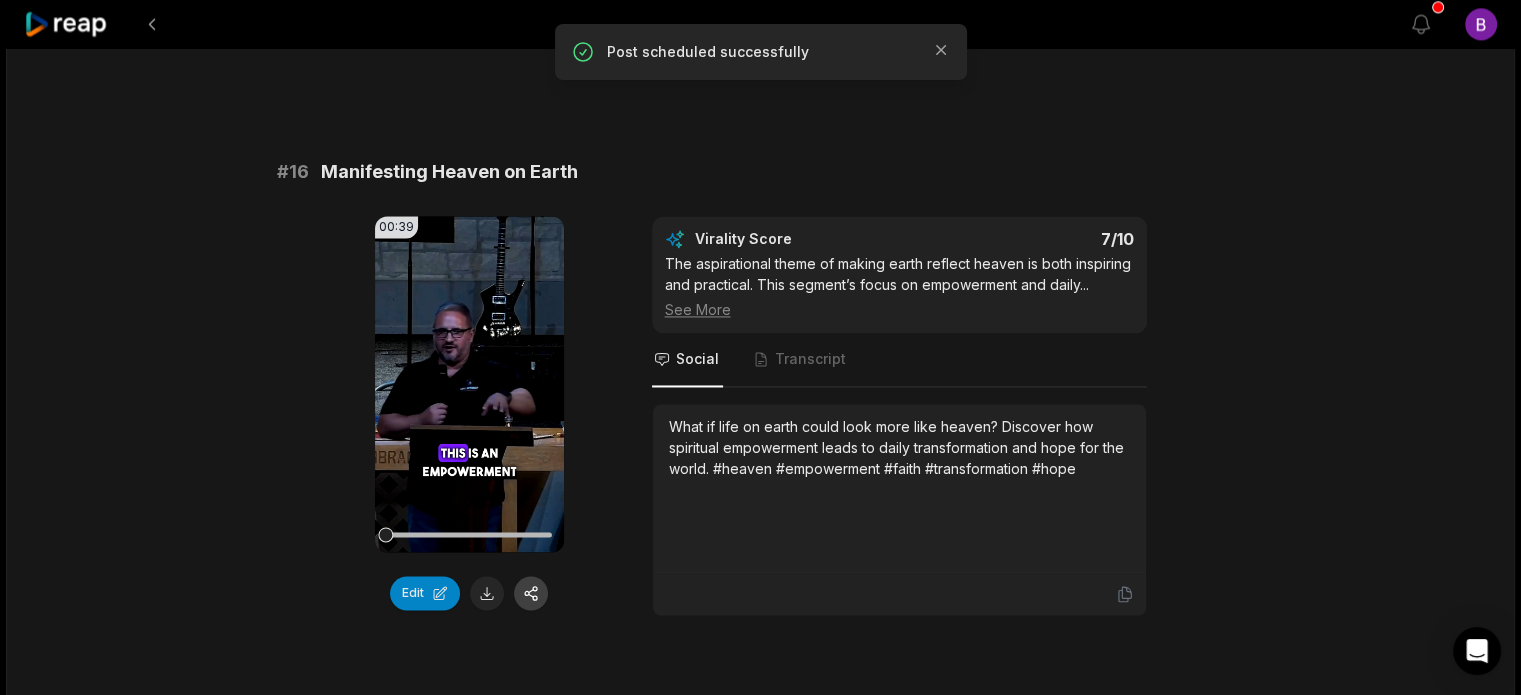 click at bounding box center [531, 593] 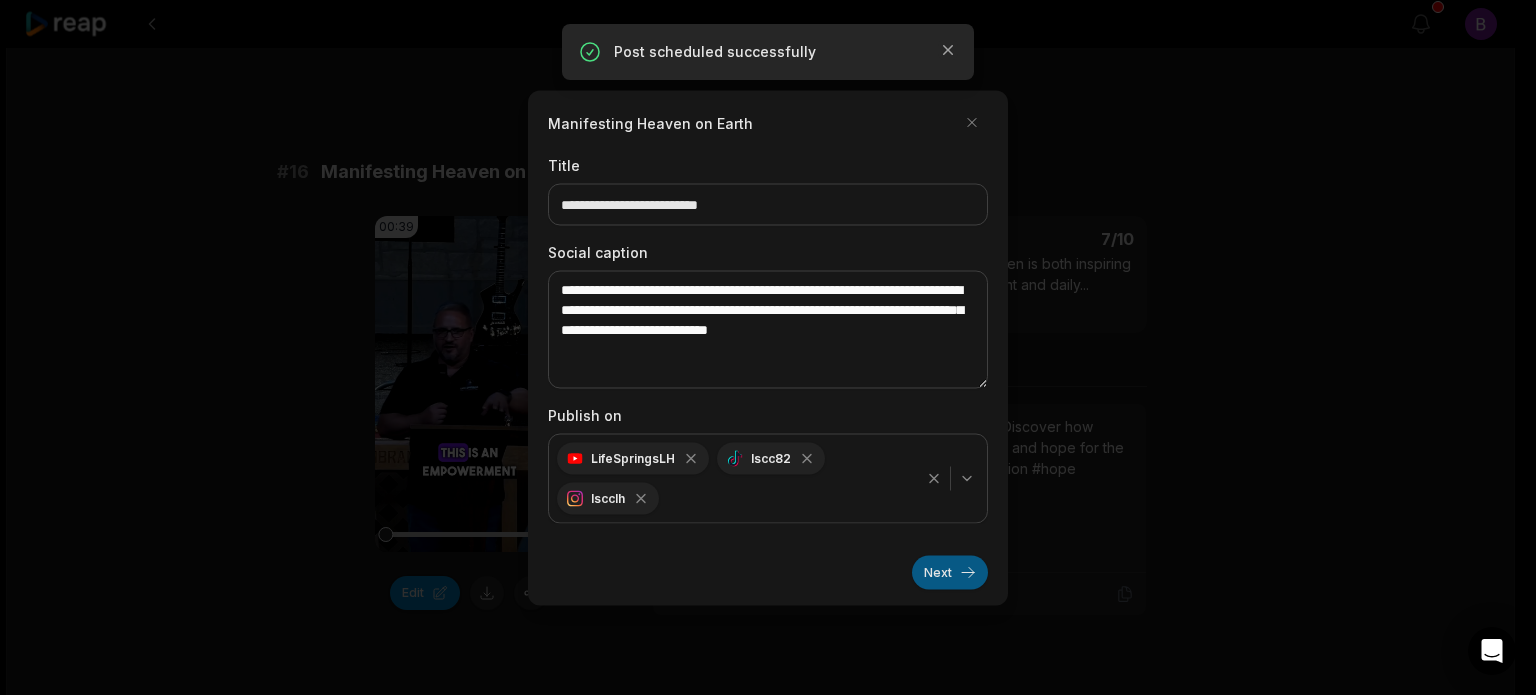 click on "Next" at bounding box center (950, 572) 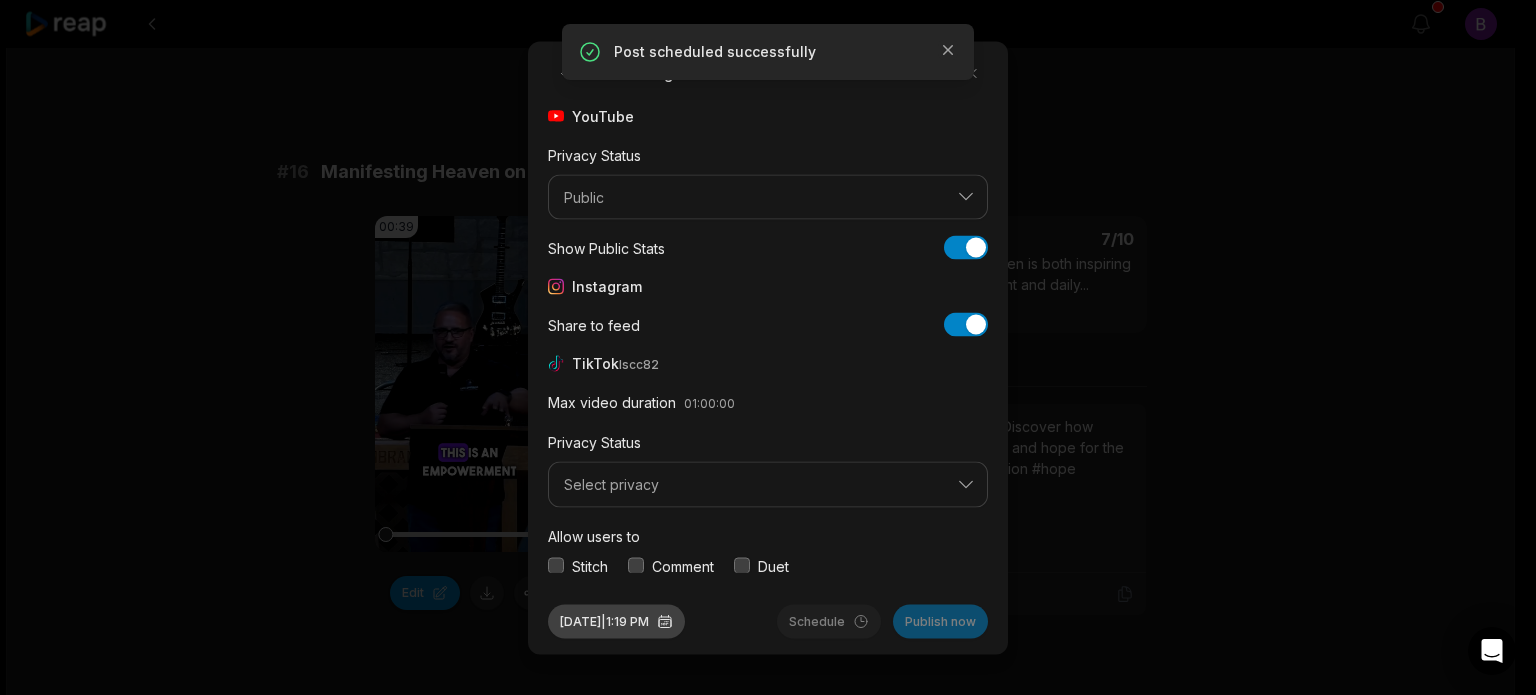 click on "Jul 22, 2025  |  1:19 PM" at bounding box center [616, 621] 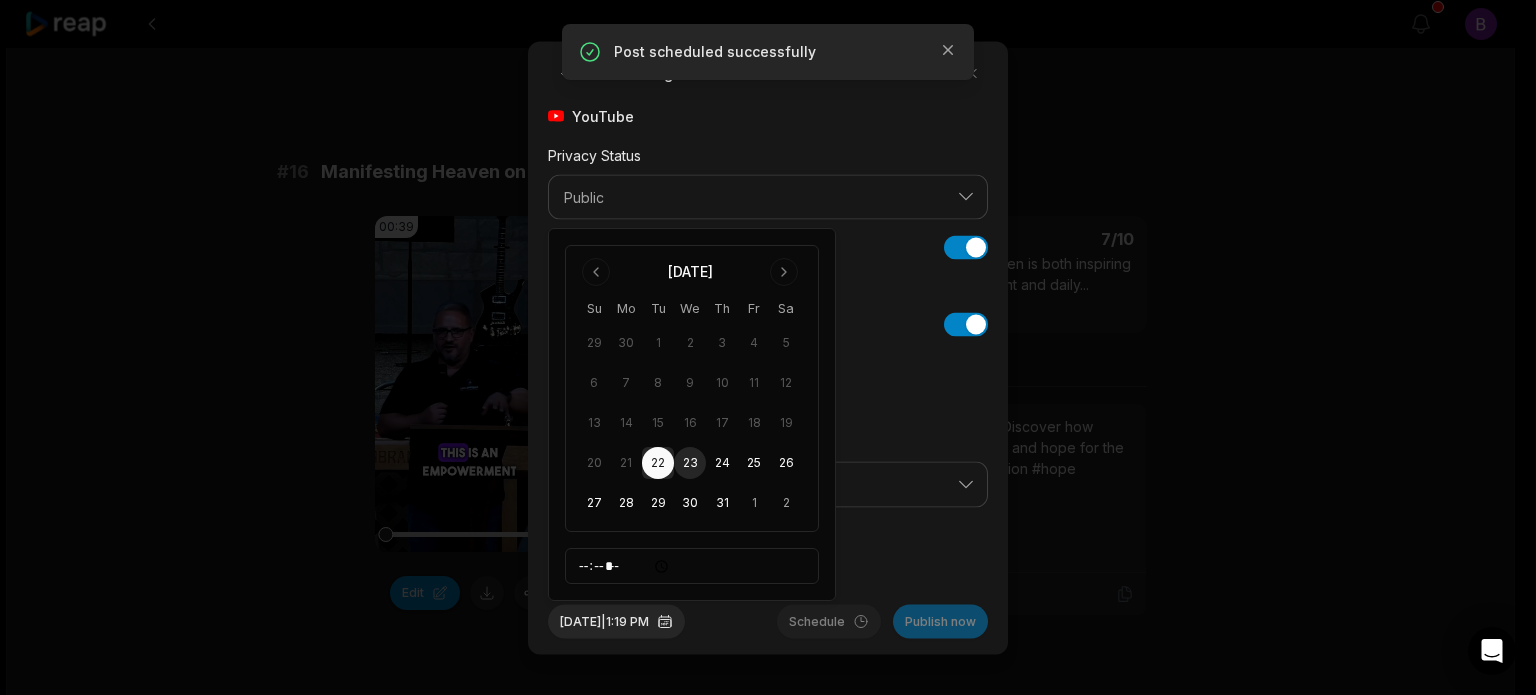 click on "23" at bounding box center (690, 463) 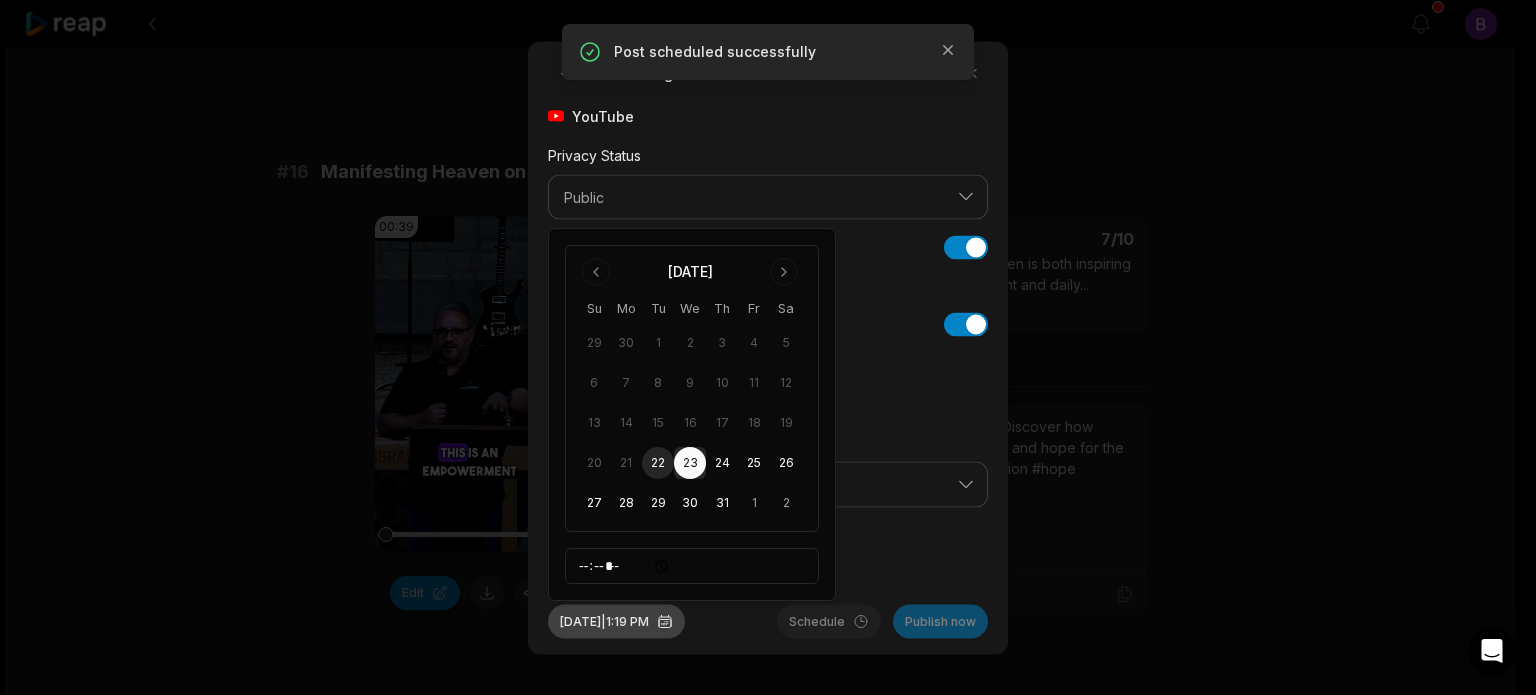 click on "Jul 23, 2025  |  1:19 PM" at bounding box center [616, 621] 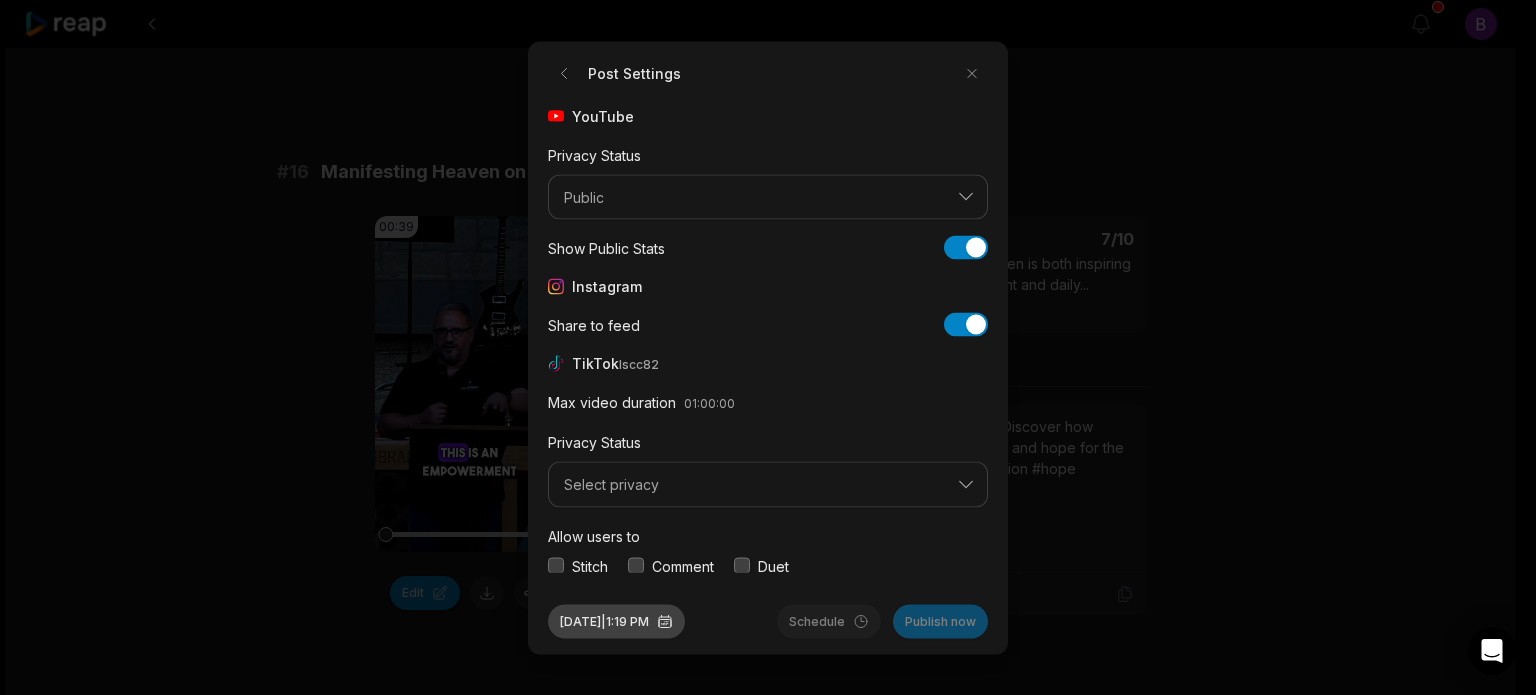 click on "Jul 23, 2025  |  1:19 PM" at bounding box center [616, 621] 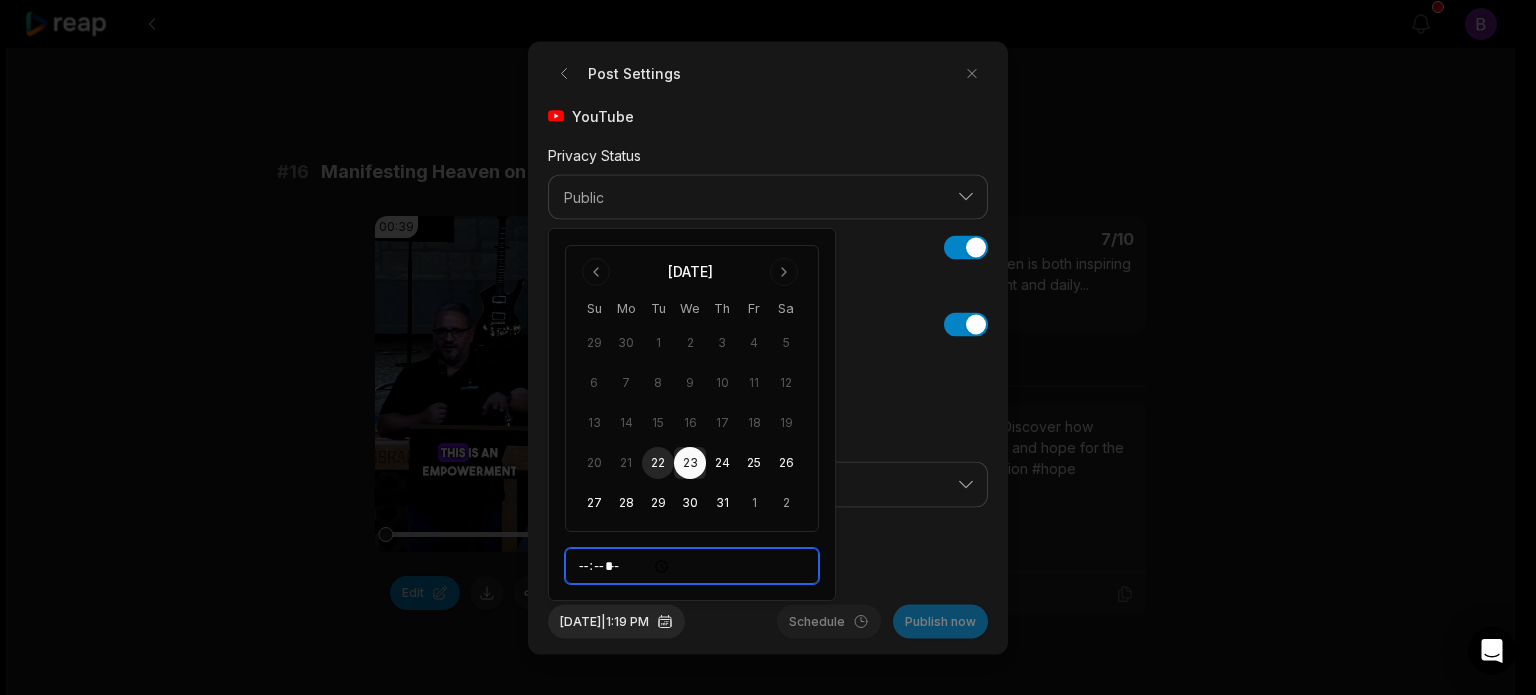 click on "*****" at bounding box center [692, 566] 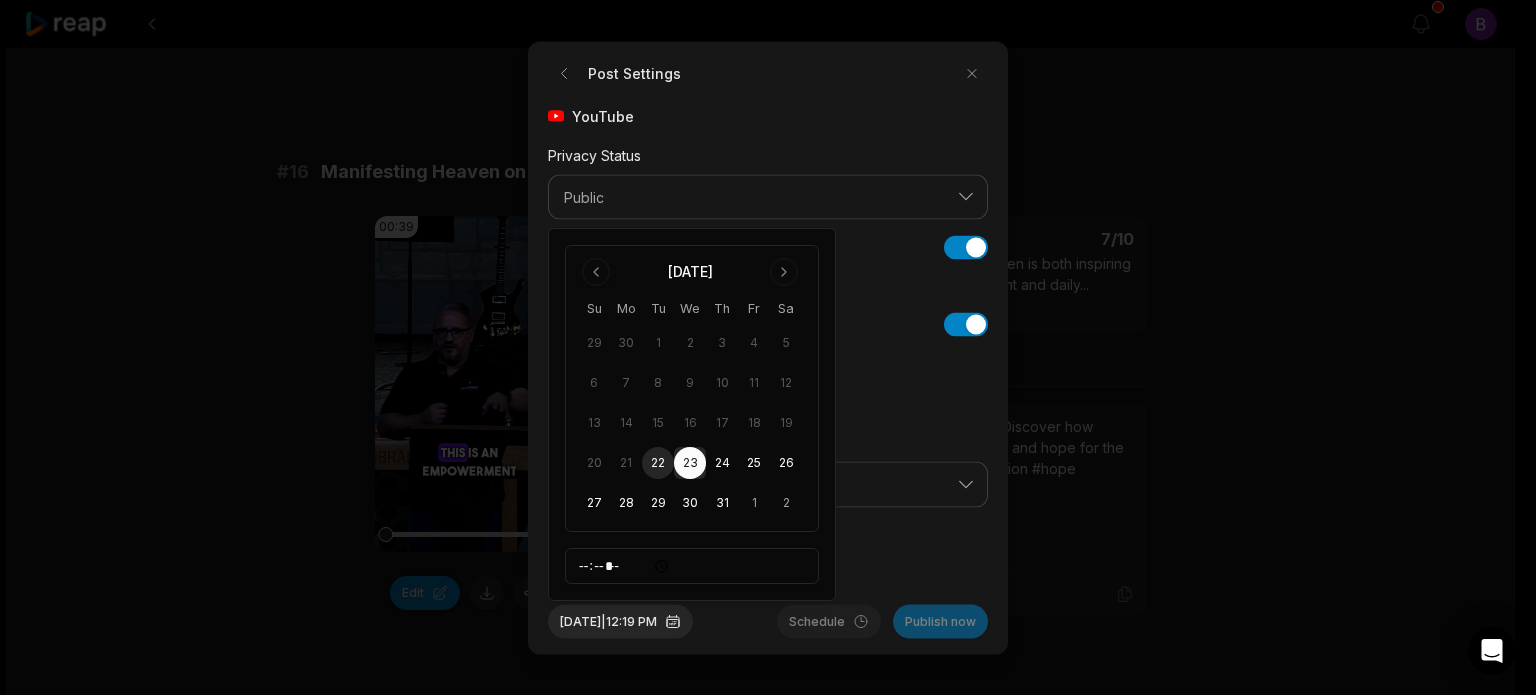 click on "Allow users to Stitch Comment Duet" at bounding box center [768, 549] 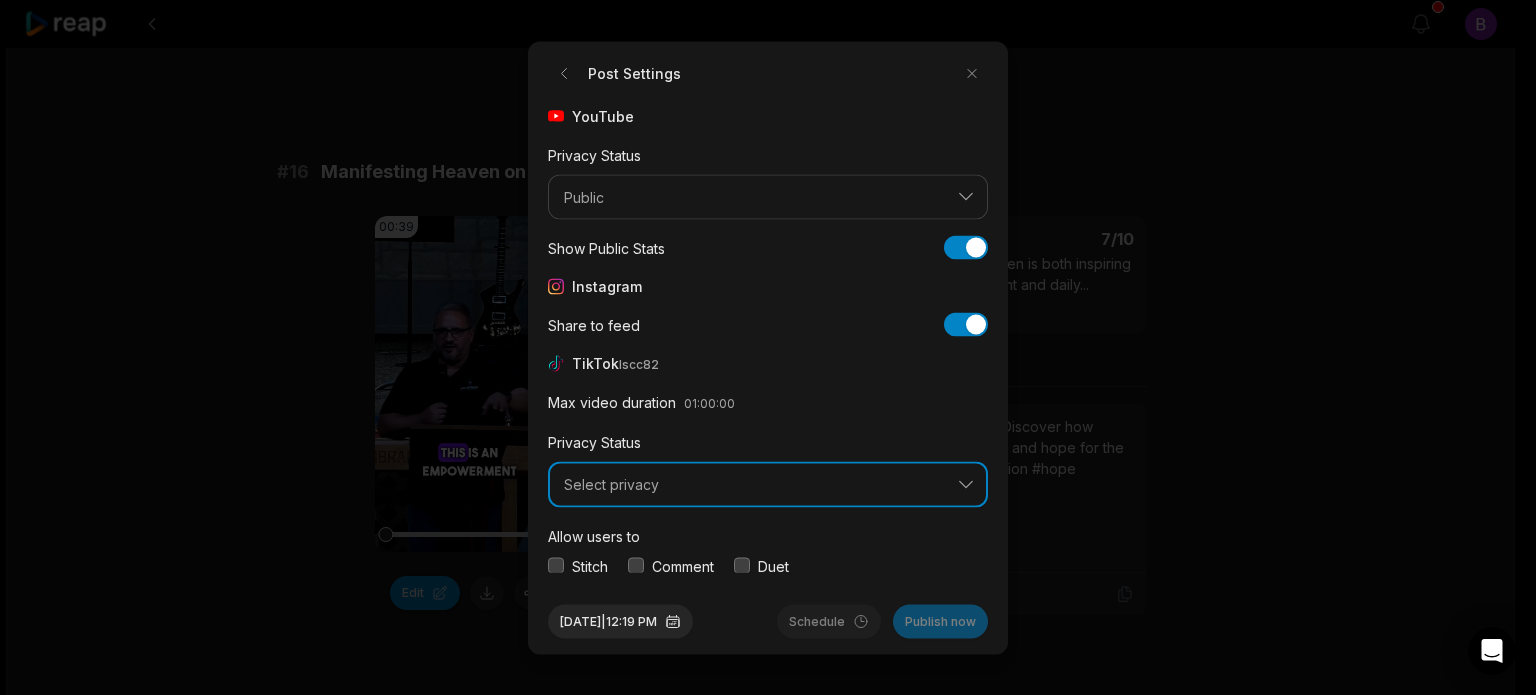 click on "Select privacy" at bounding box center [768, 485] 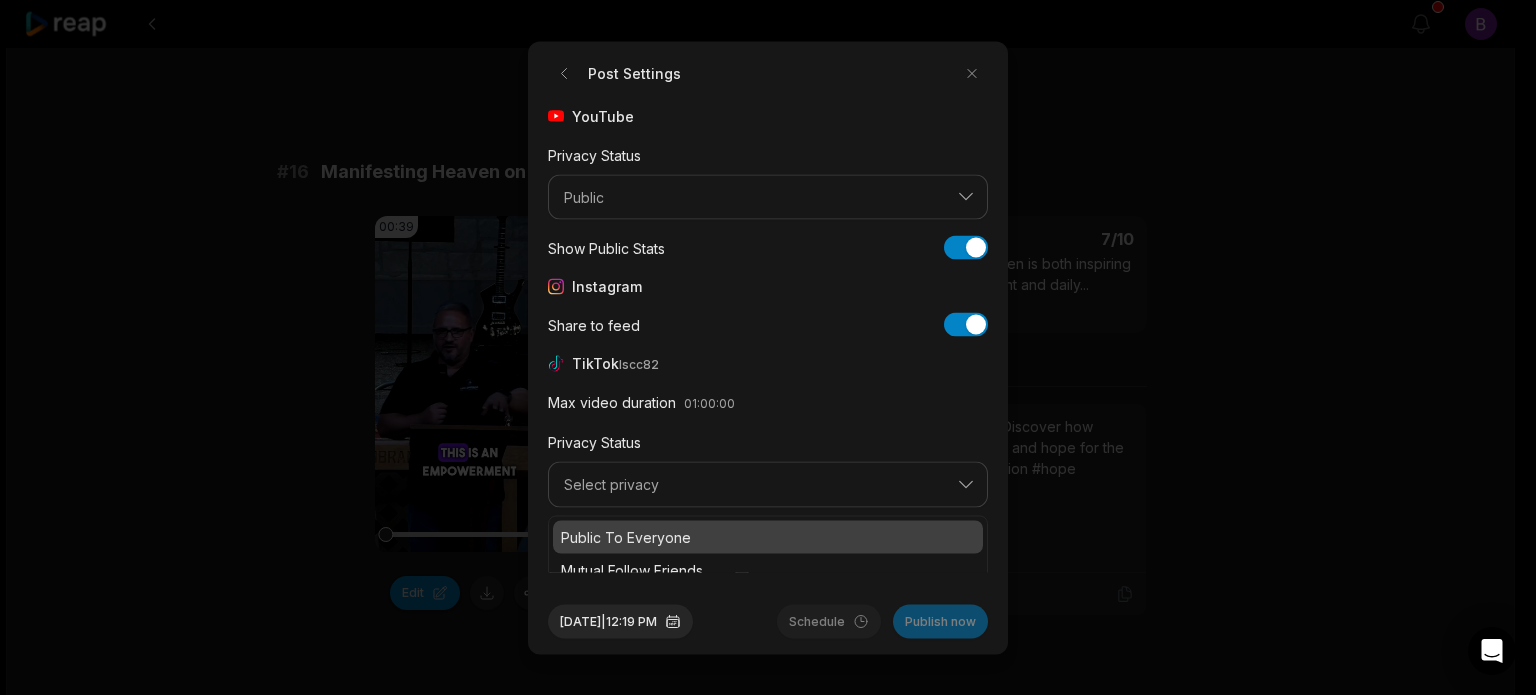 click on "Public To Everyone" at bounding box center (768, 536) 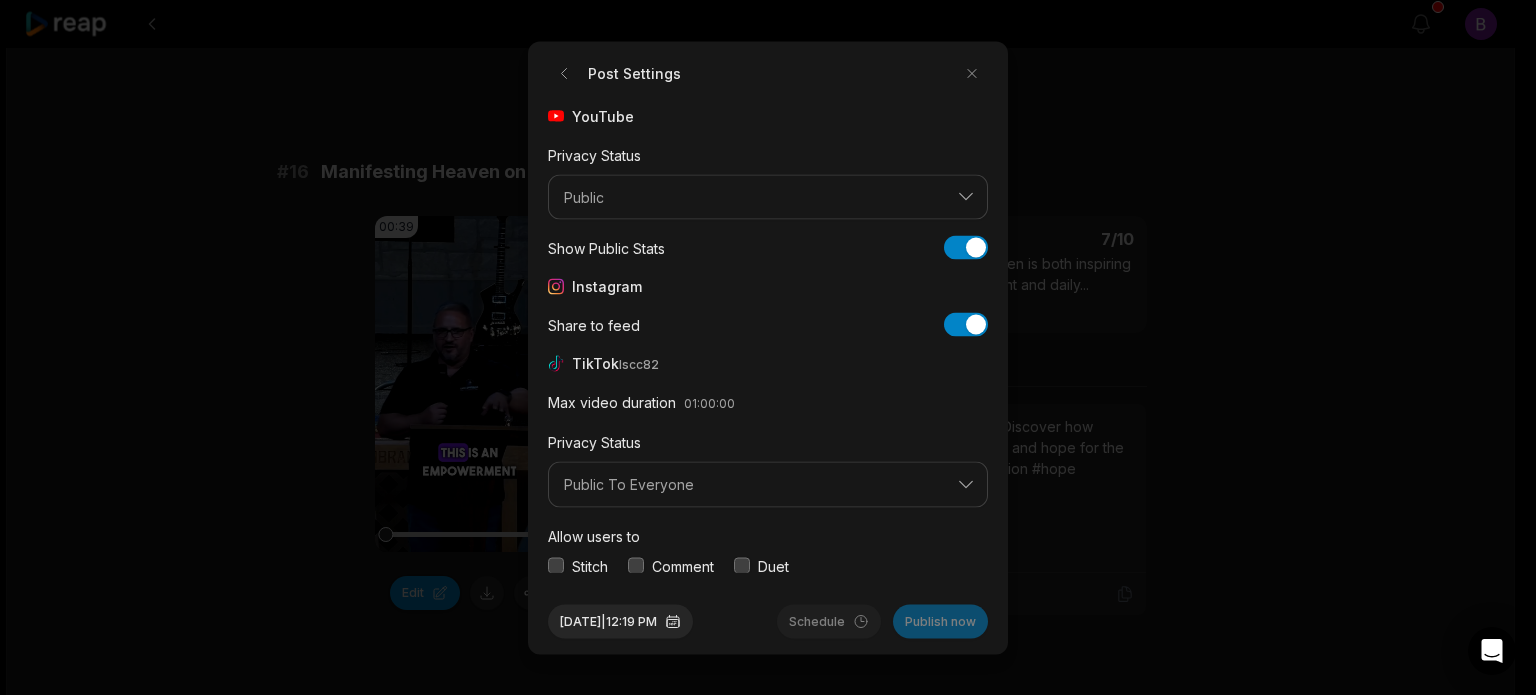 click at bounding box center (636, 566) 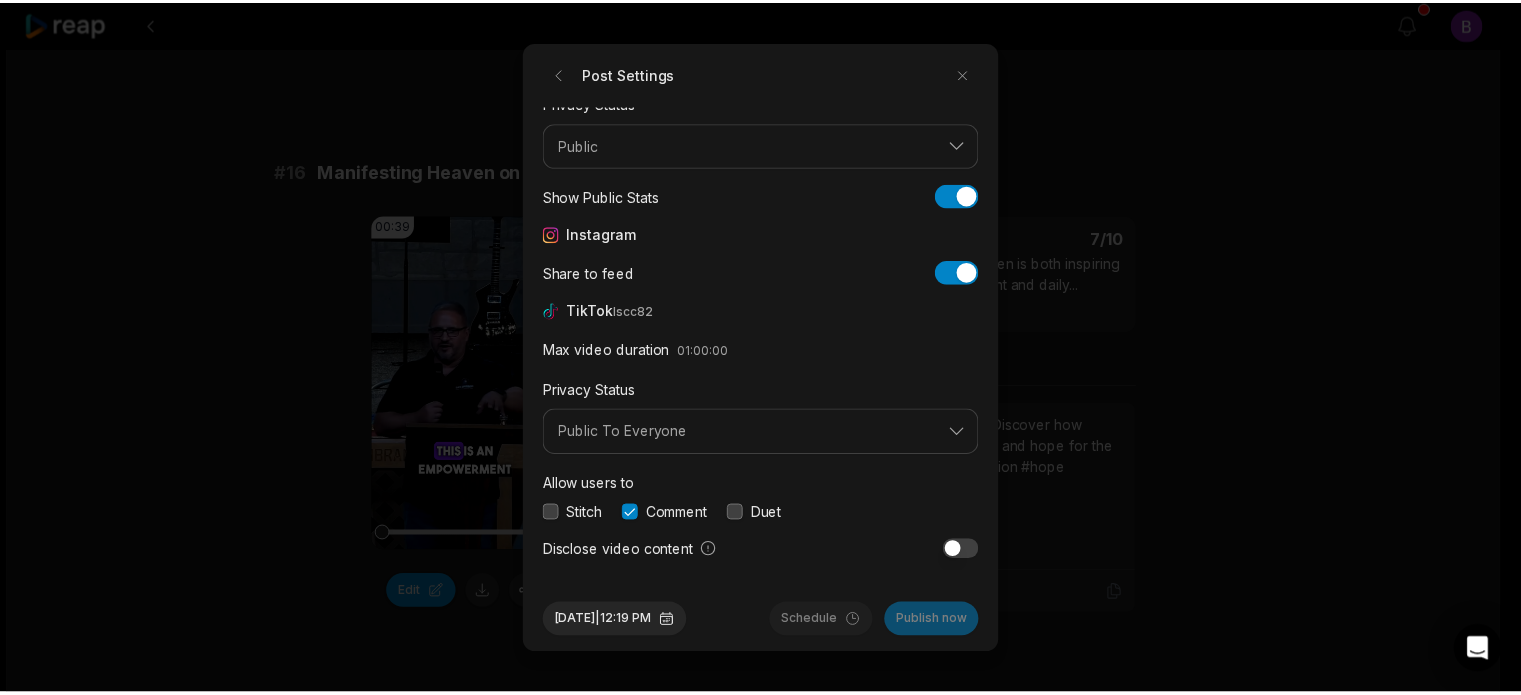 scroll, scrollTop: 75, scrollLeft: 0, axis: vertical 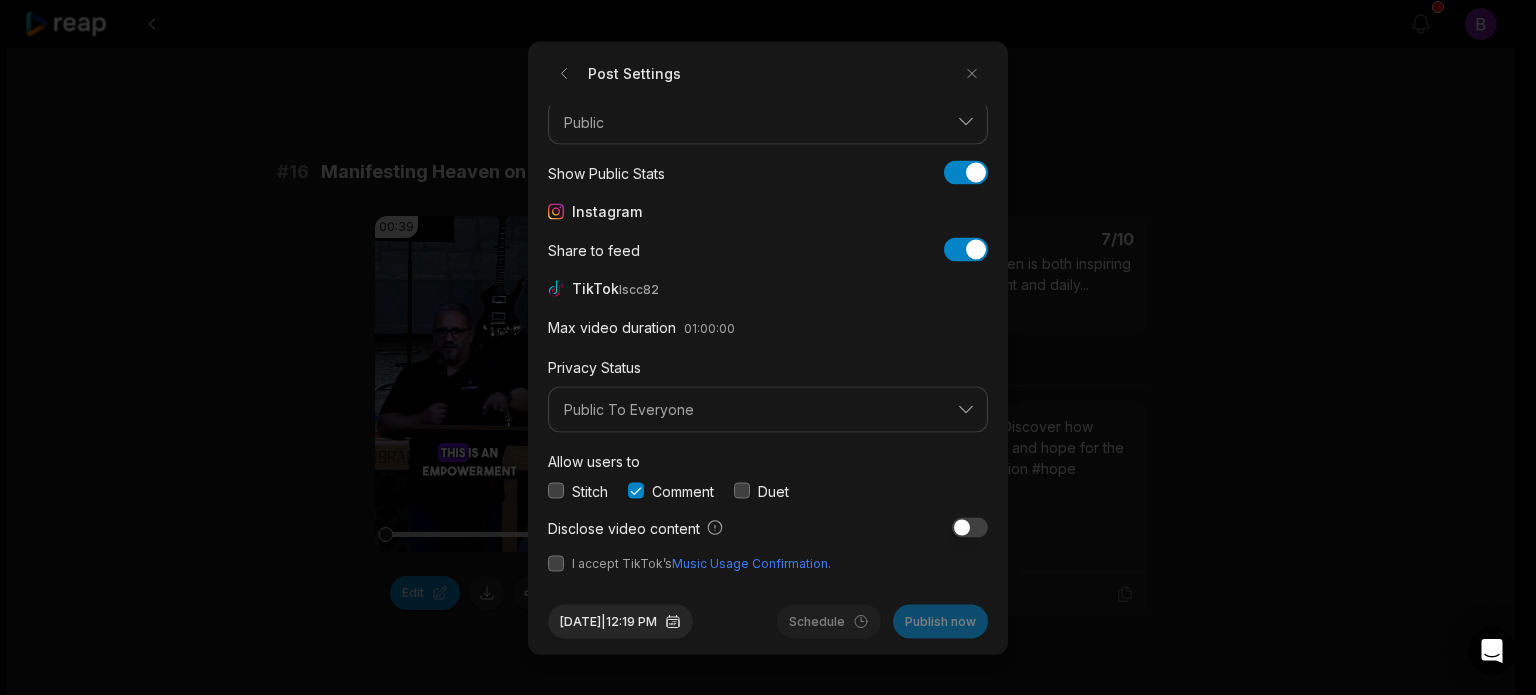 click at bounding box center [556, 563] 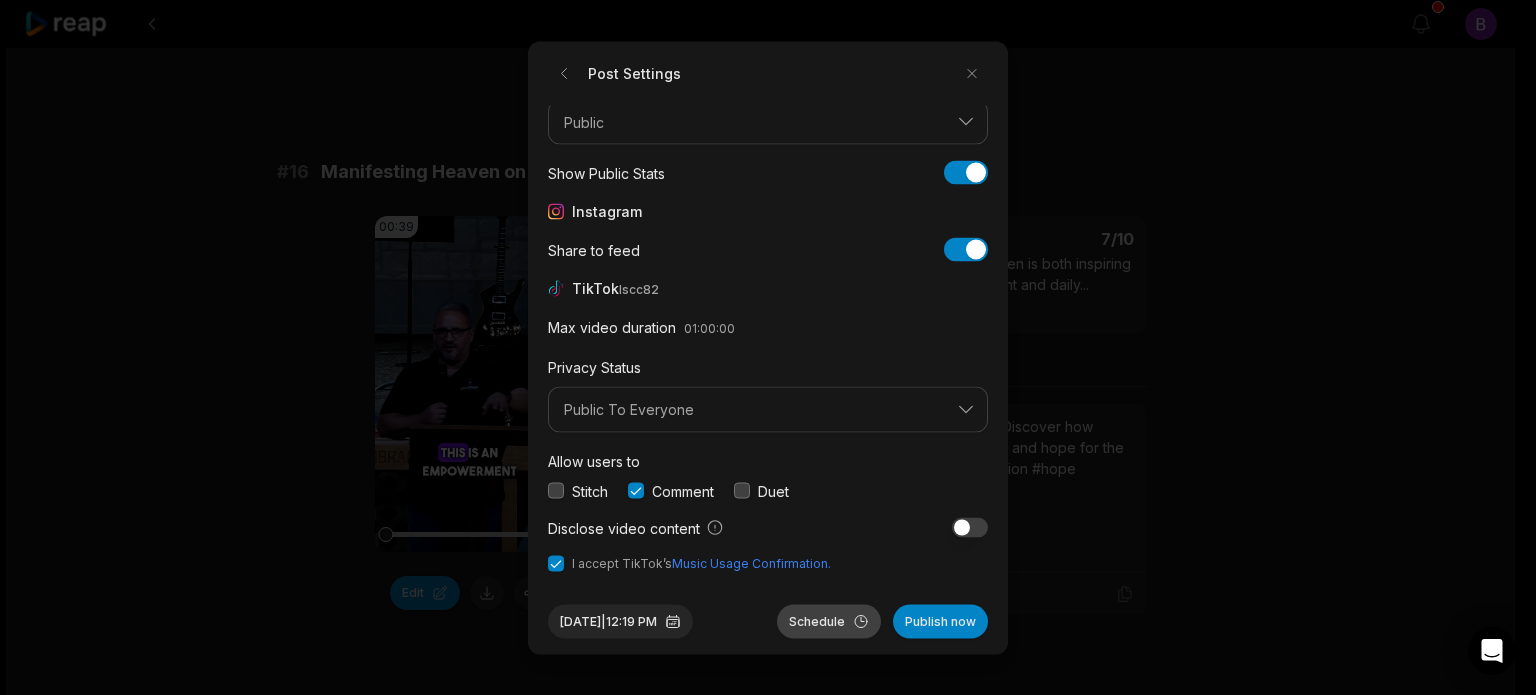 click on "Schedule" at bounding box center (829, 621) 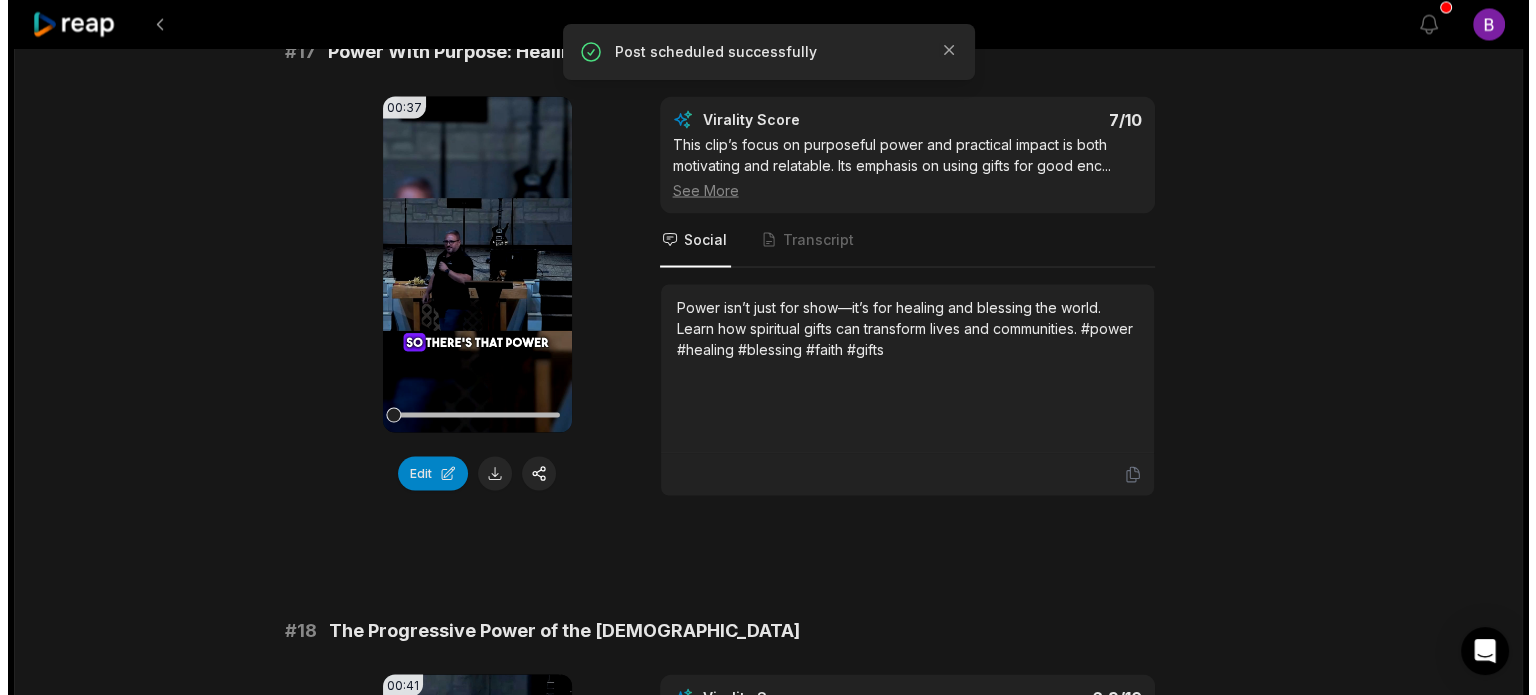 scroll, scrollTop: 3700, scrollLeft: 0, axis: vertical 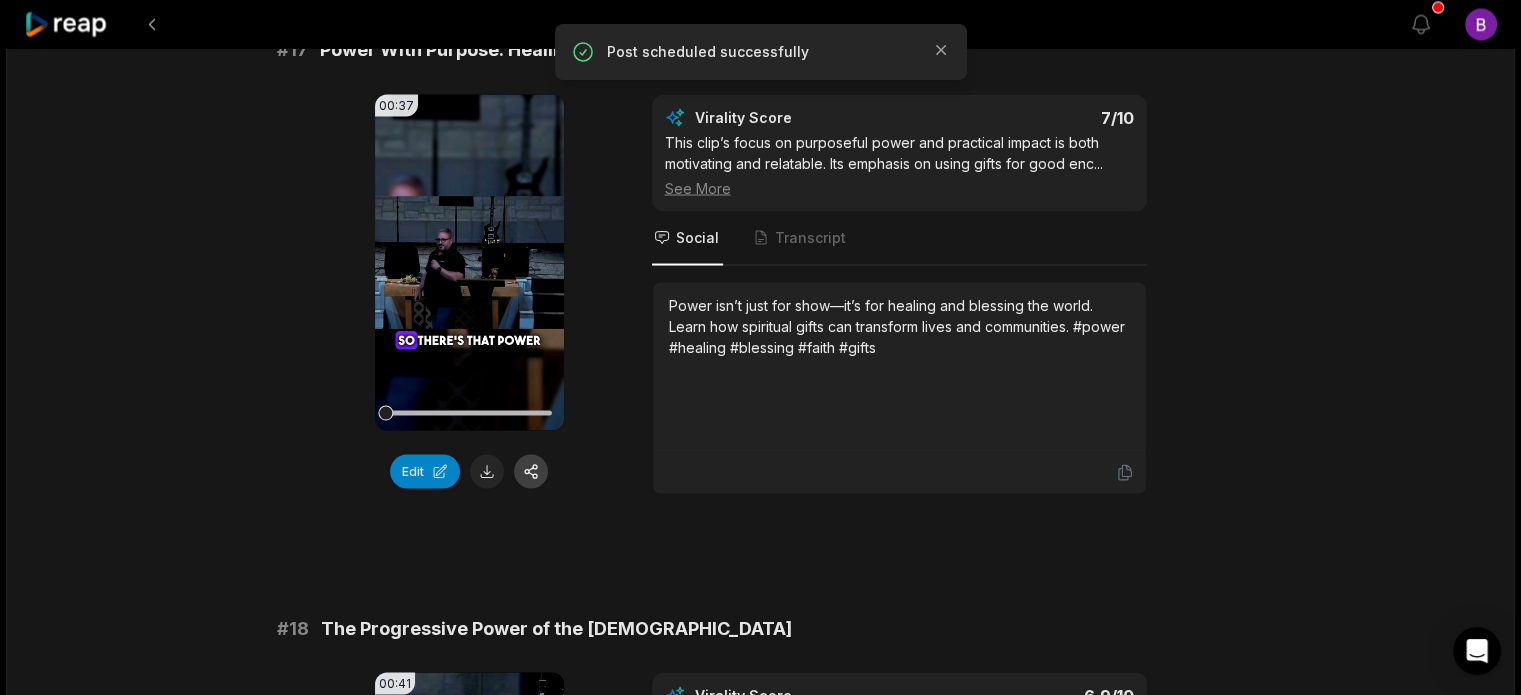 click at bounding box center [531, 471] 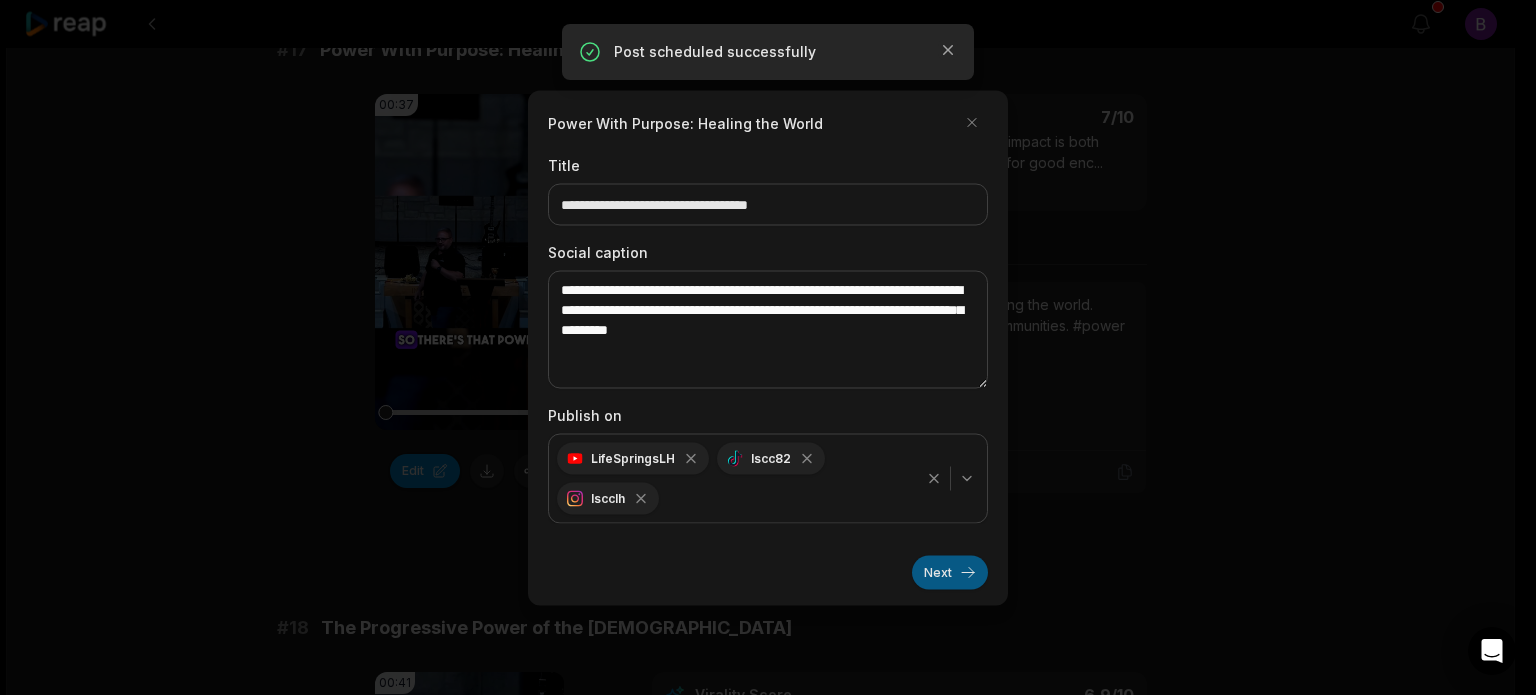 click on "Next" at bounding box center [950, 572] 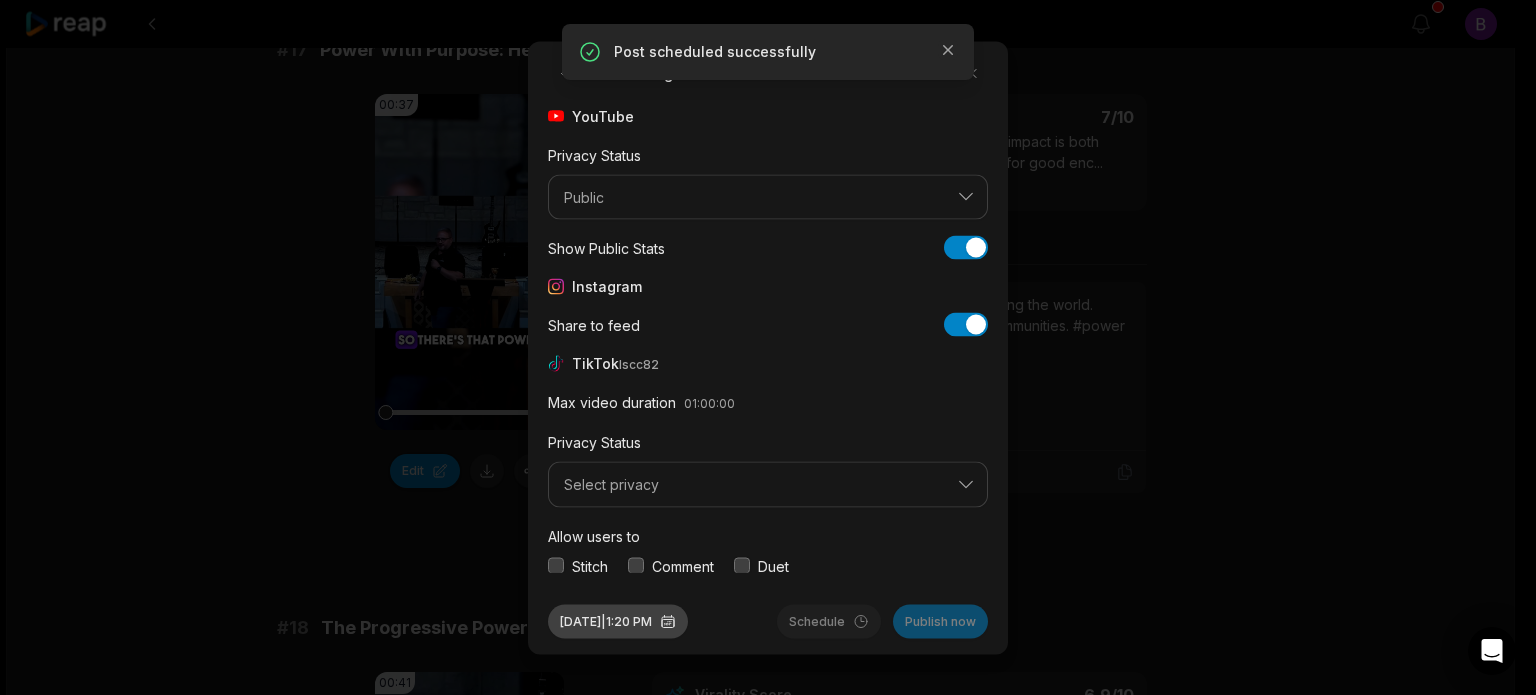 click on "Jul 22, 2025  |  1:20 PM" at bounding box center (618, 621) 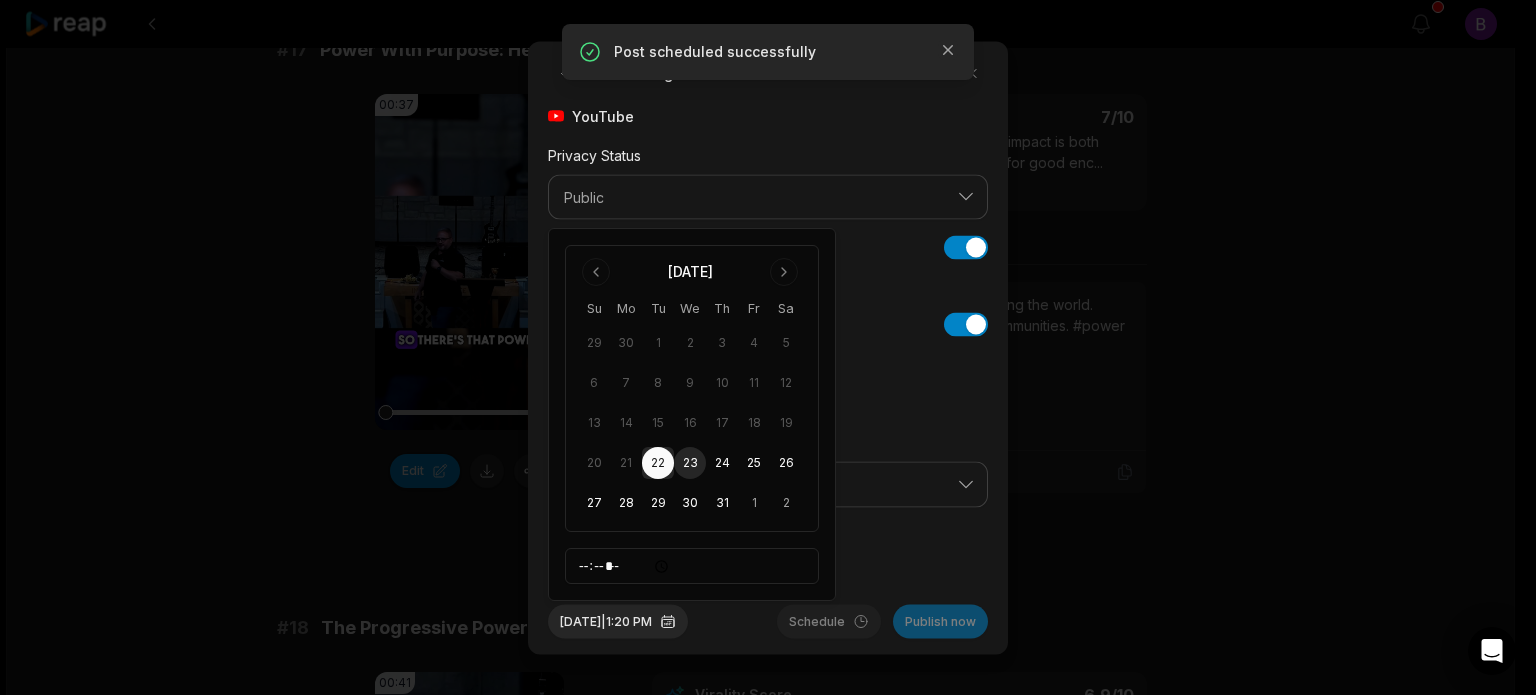 click on "23" at bounding box center (690, 463) 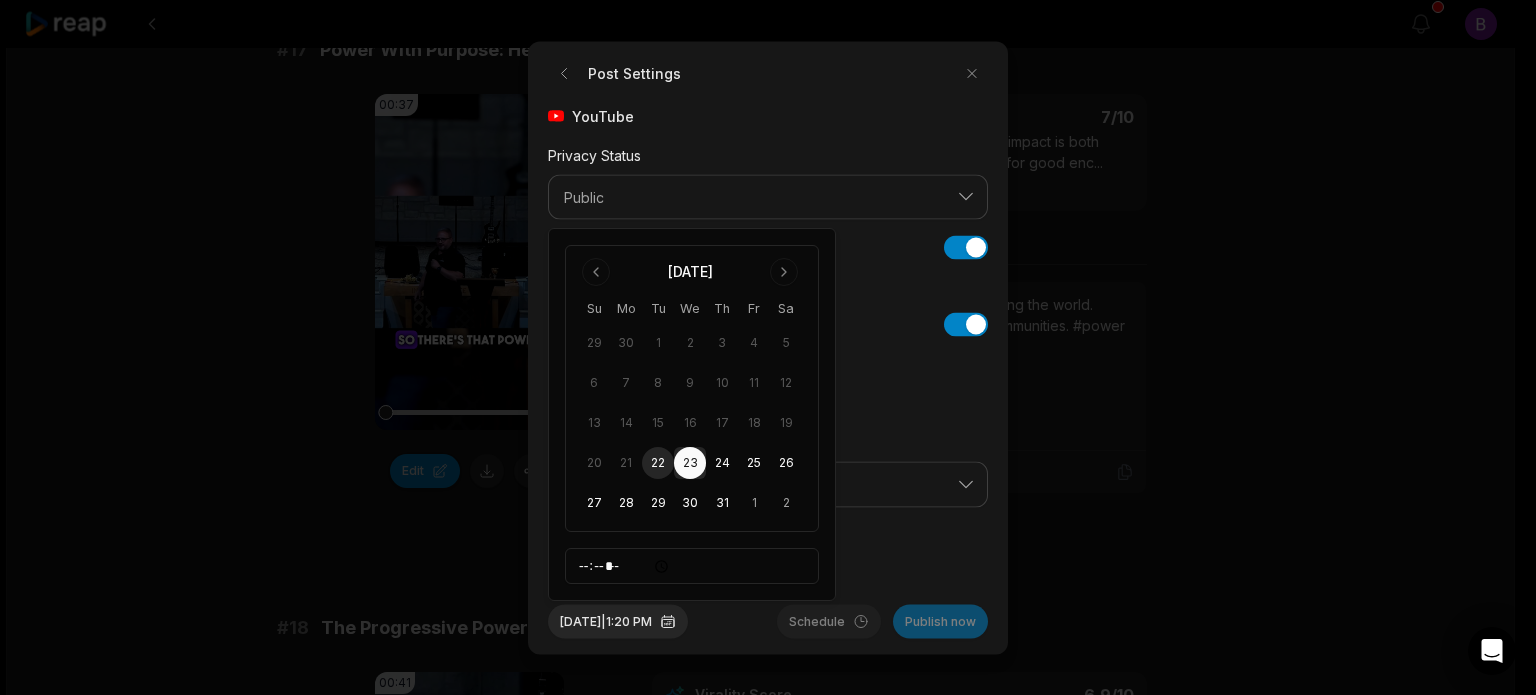 click on "Stitch Comment Duet" at bounding box center [768, 565] 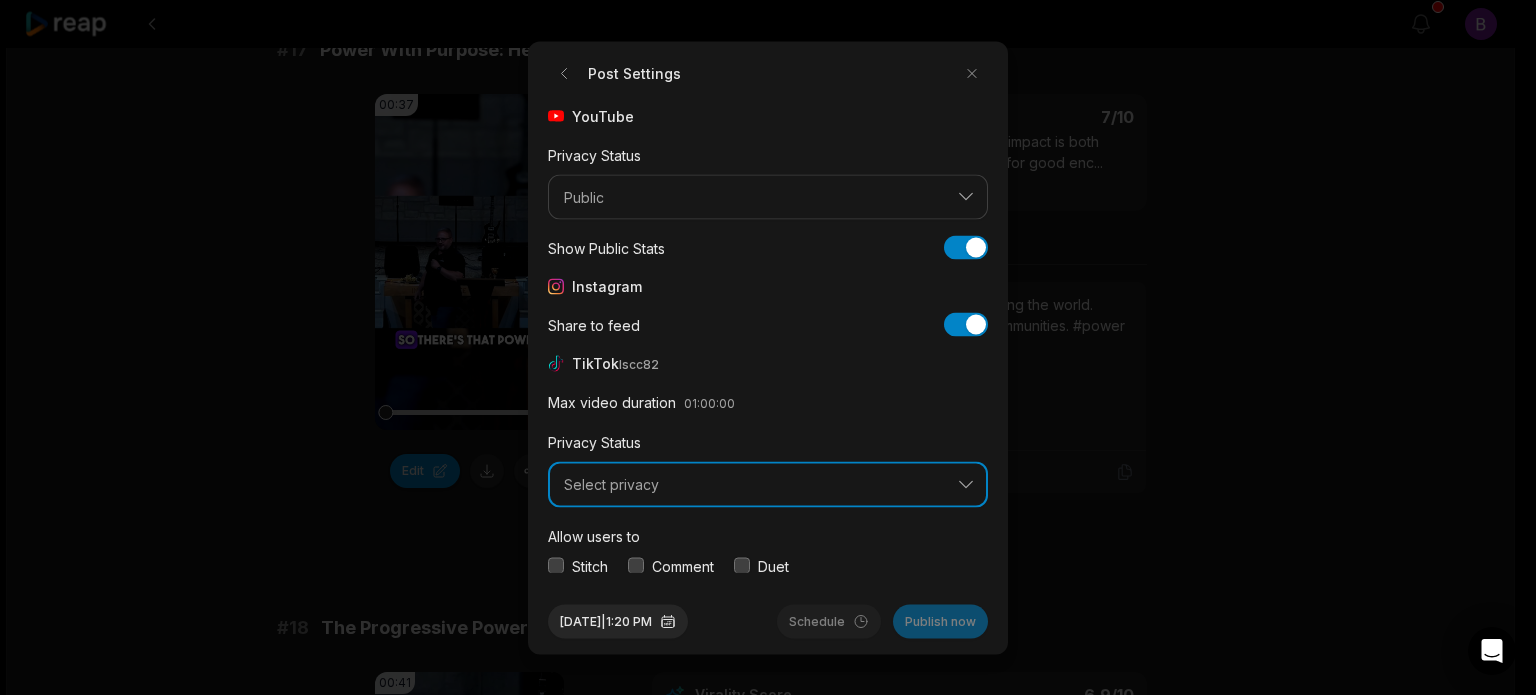 click on "Select privacy" at bounding box center (754, 485) 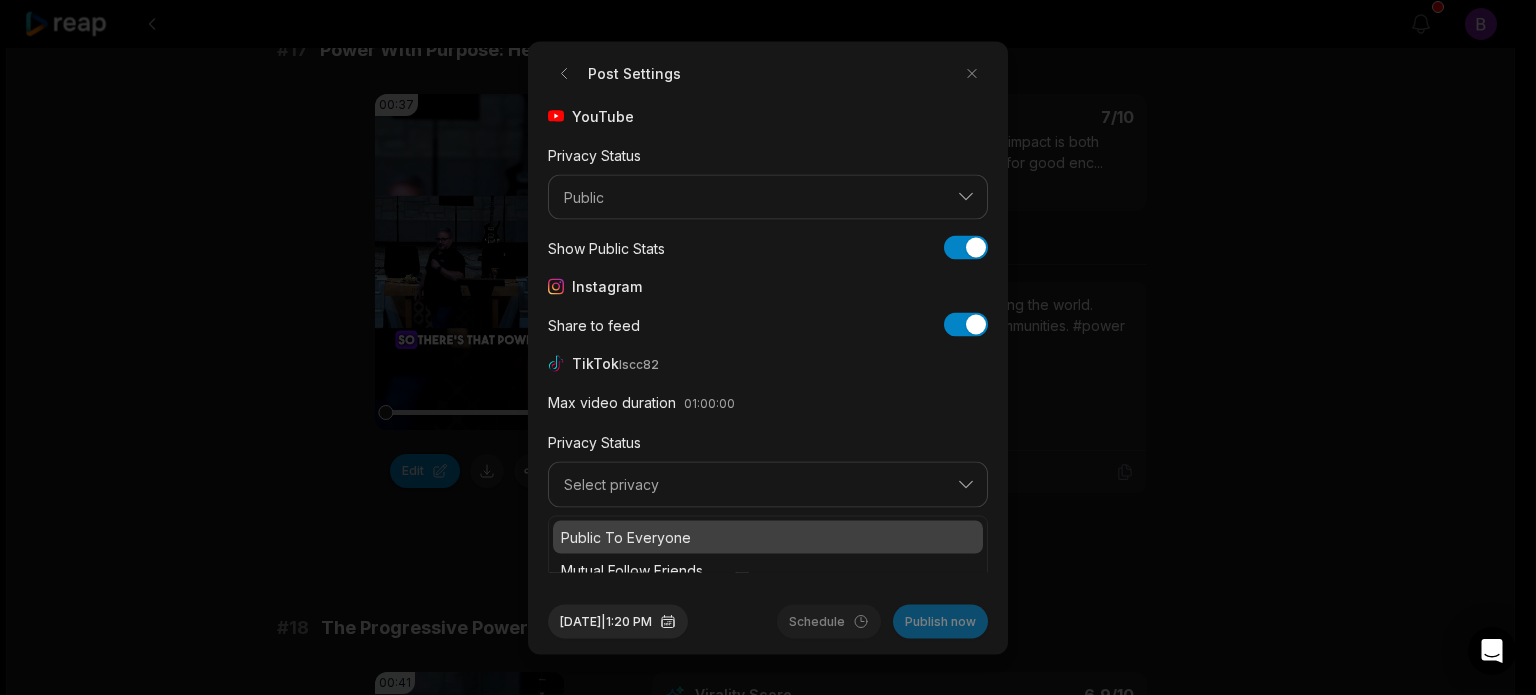 click on "Public To Everyone" at bounding box center [768, 536] 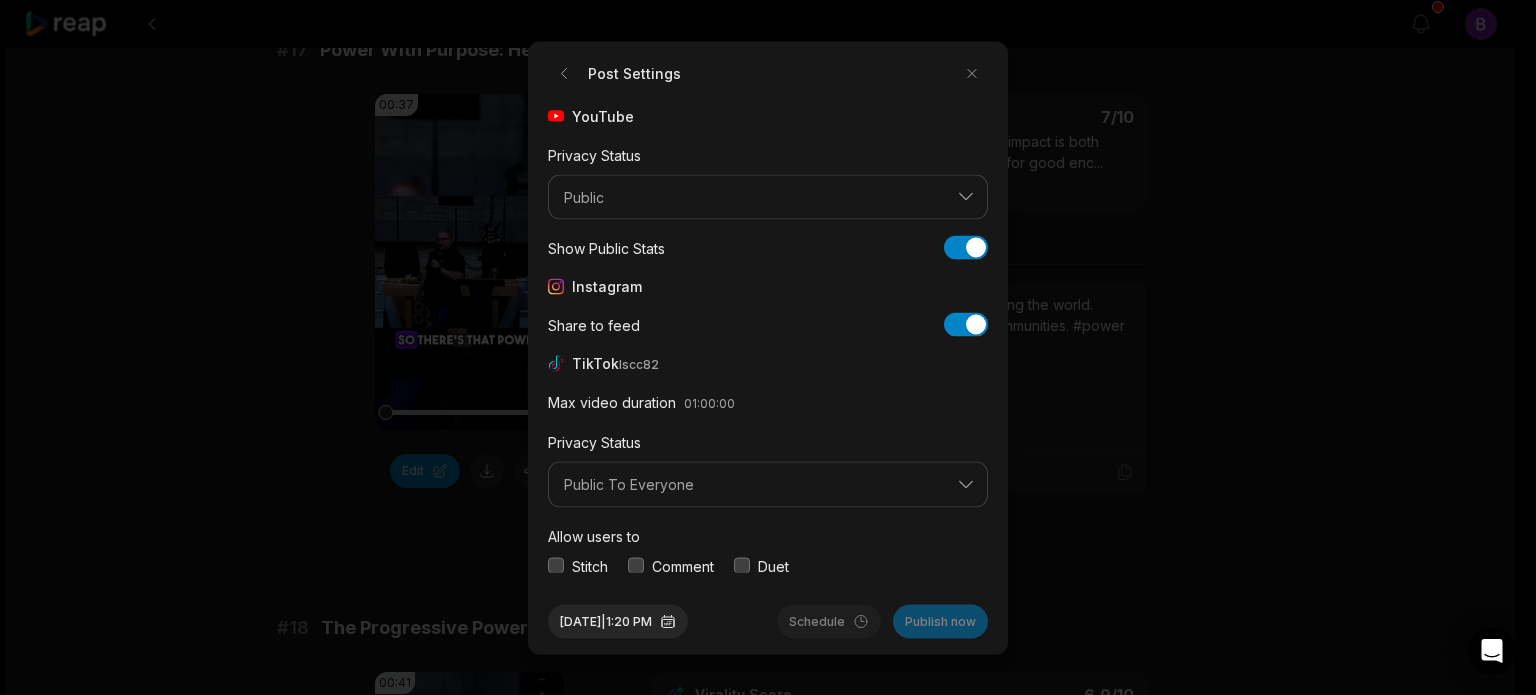 click at bounding box center [636, 566] 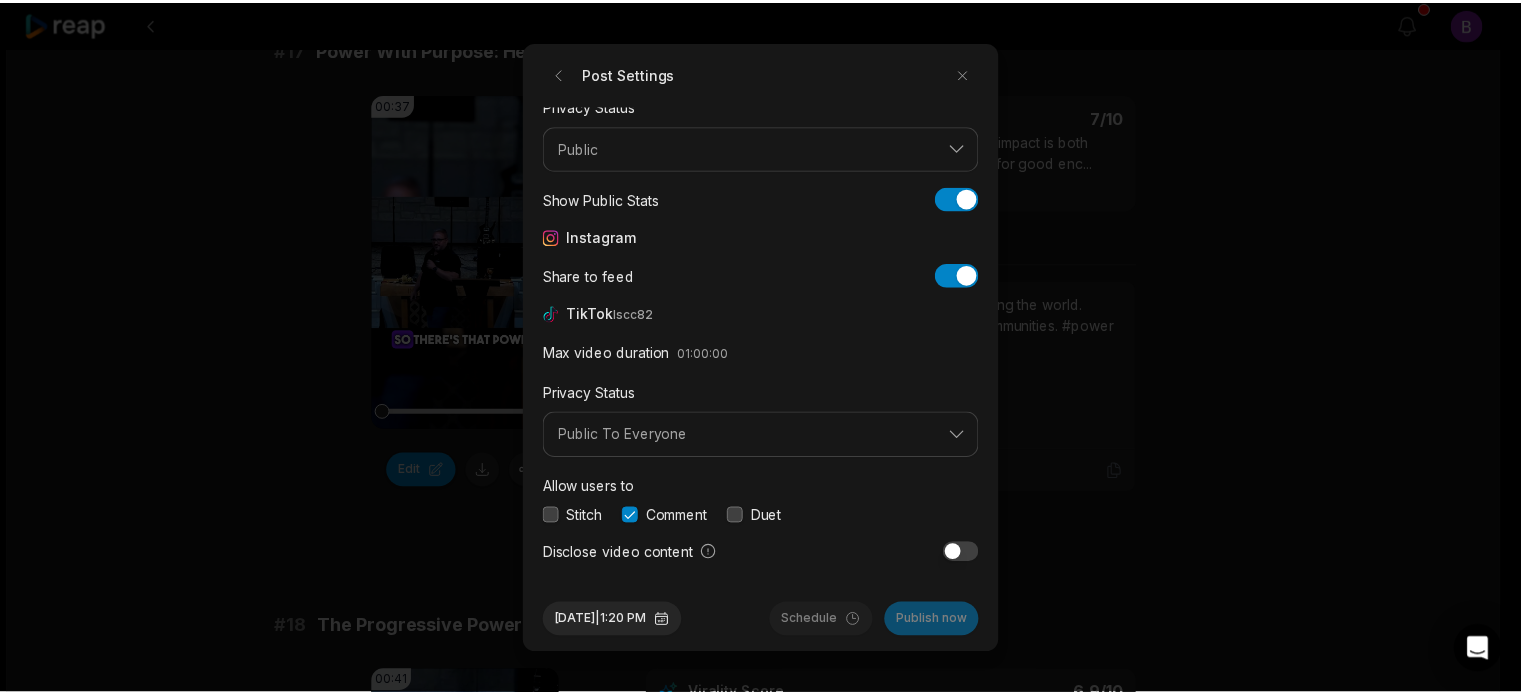 scroll, scrollTop: 75, scrollLeft: 0, axis: vertical 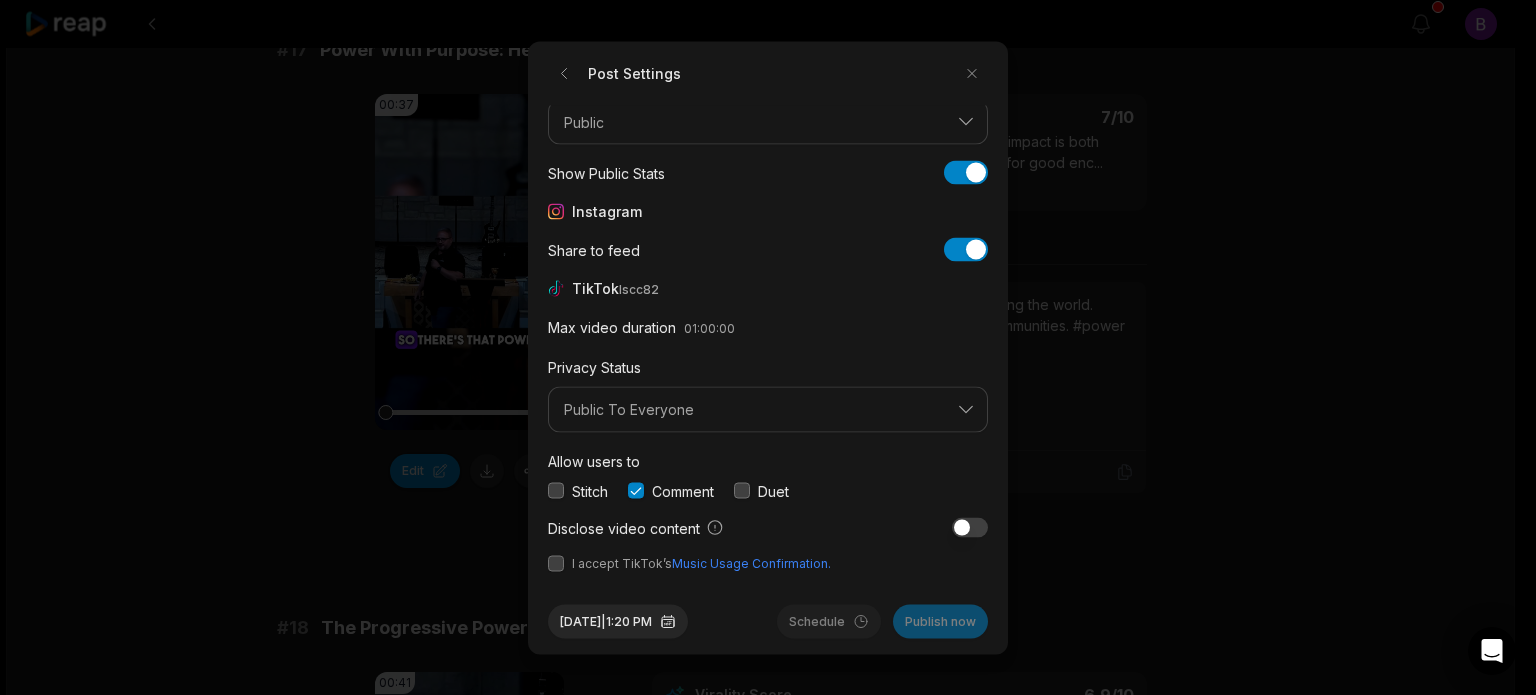 click at bounding box center (556, 563) 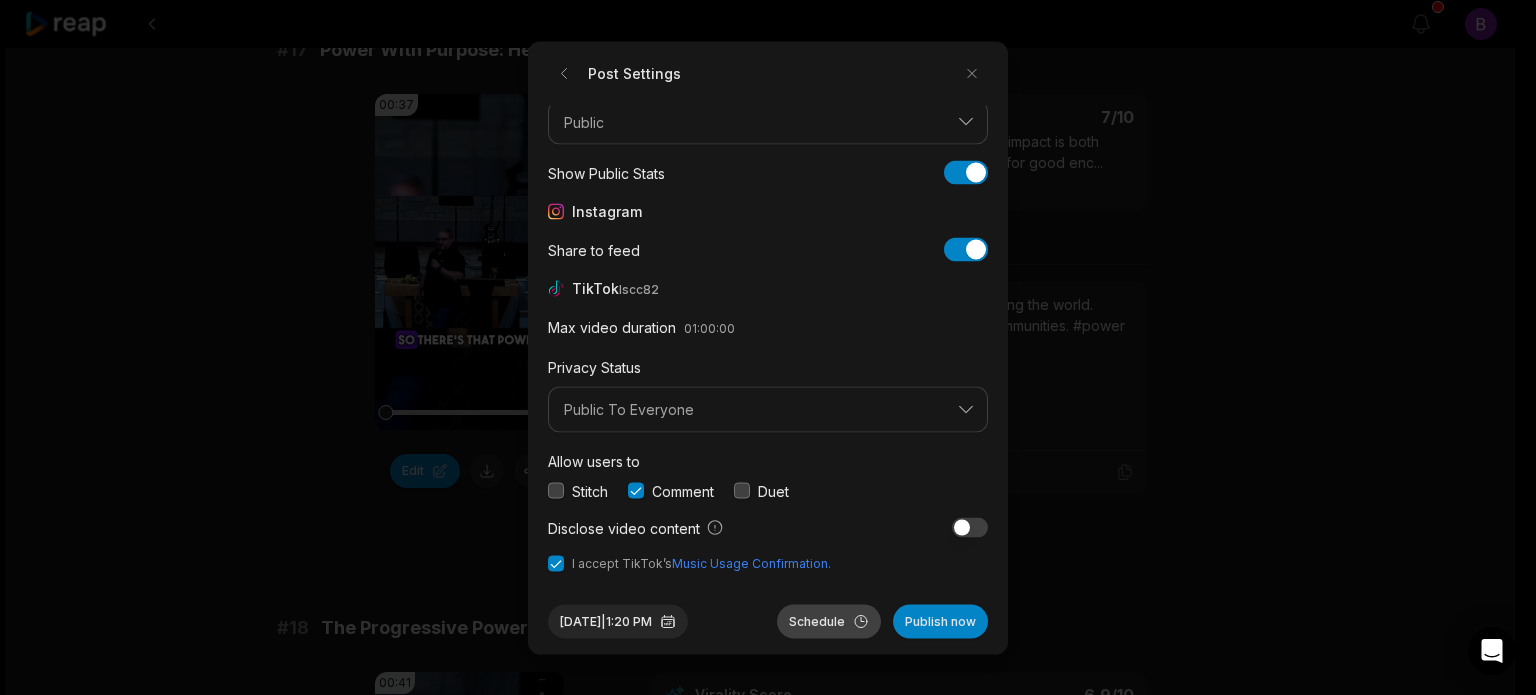 click on "Schedule" at bounding box center (829, 621) 